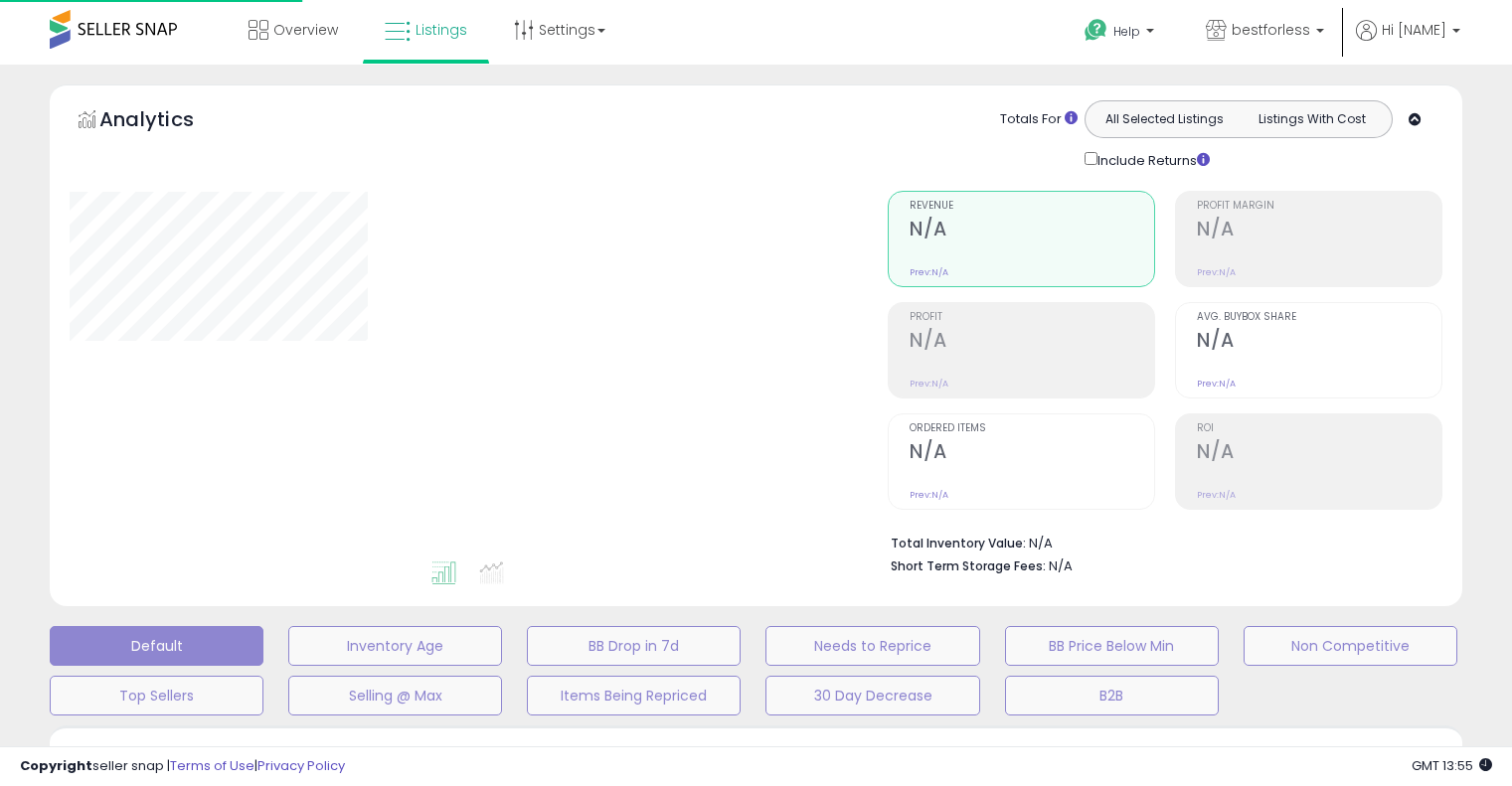 select on "**" 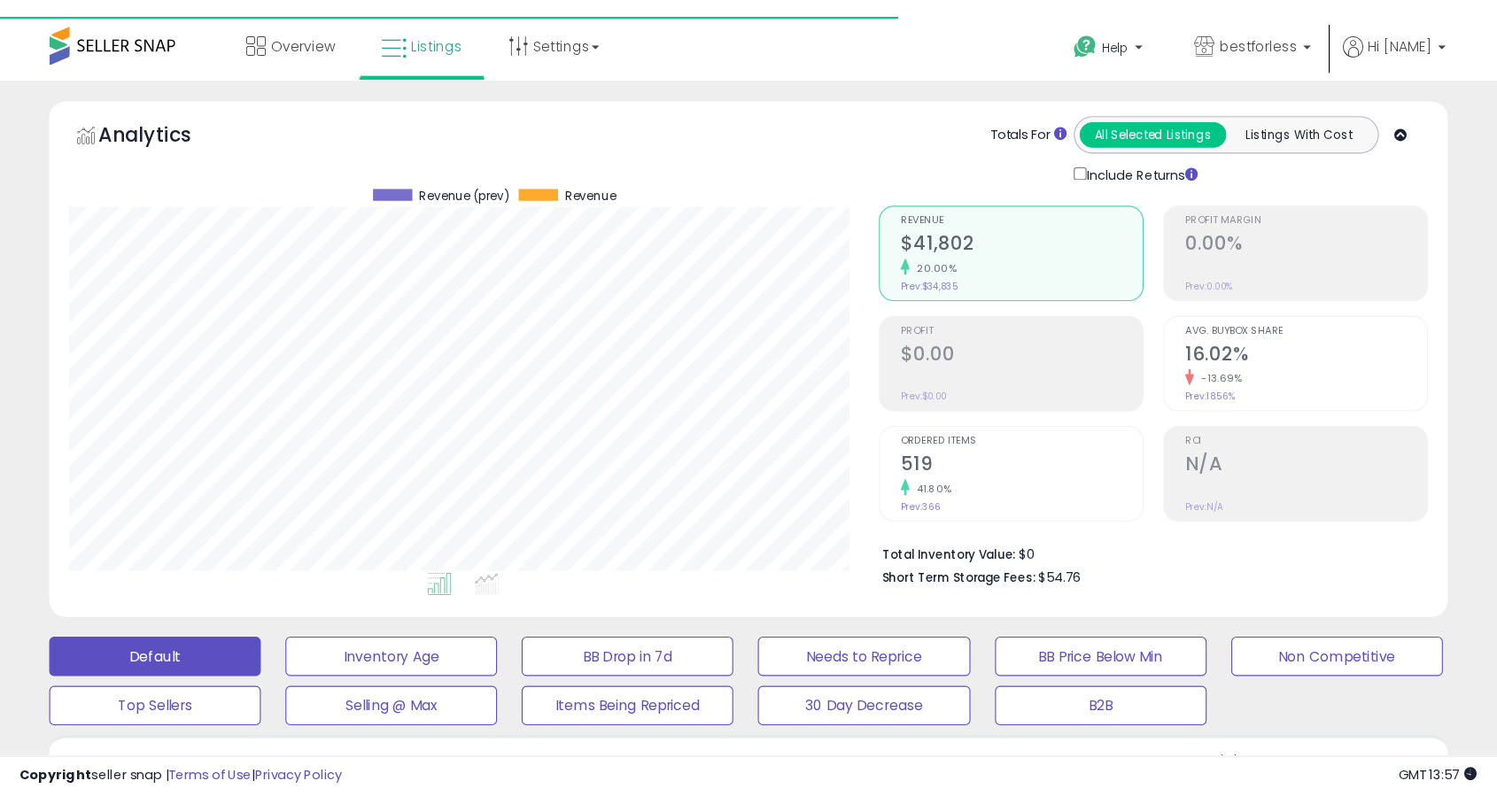 scroll, scrollTop: 0, scrollLeft: 0, axis: both 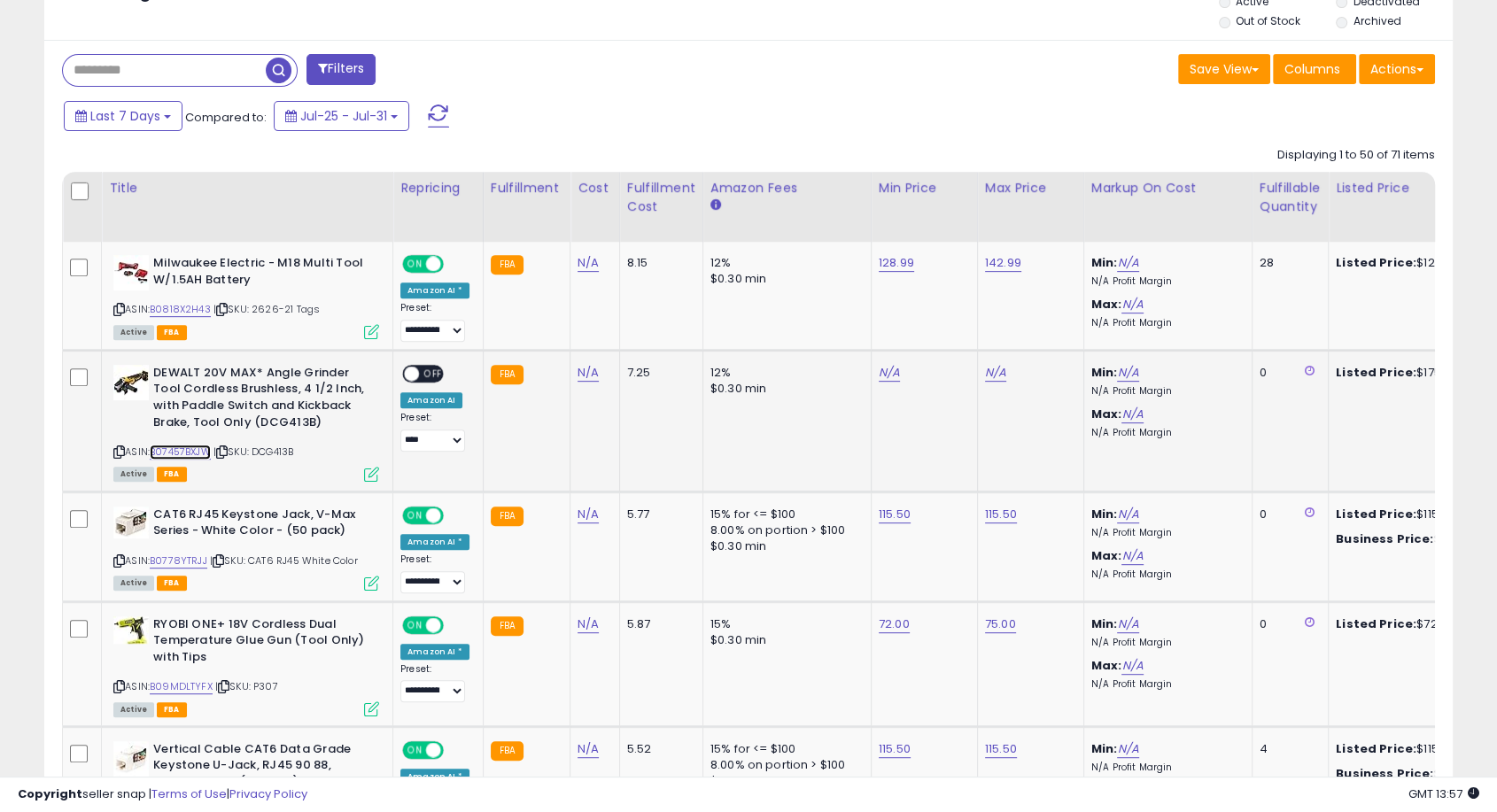 click on "B07457BXJW" at bounding box center (180, 452) 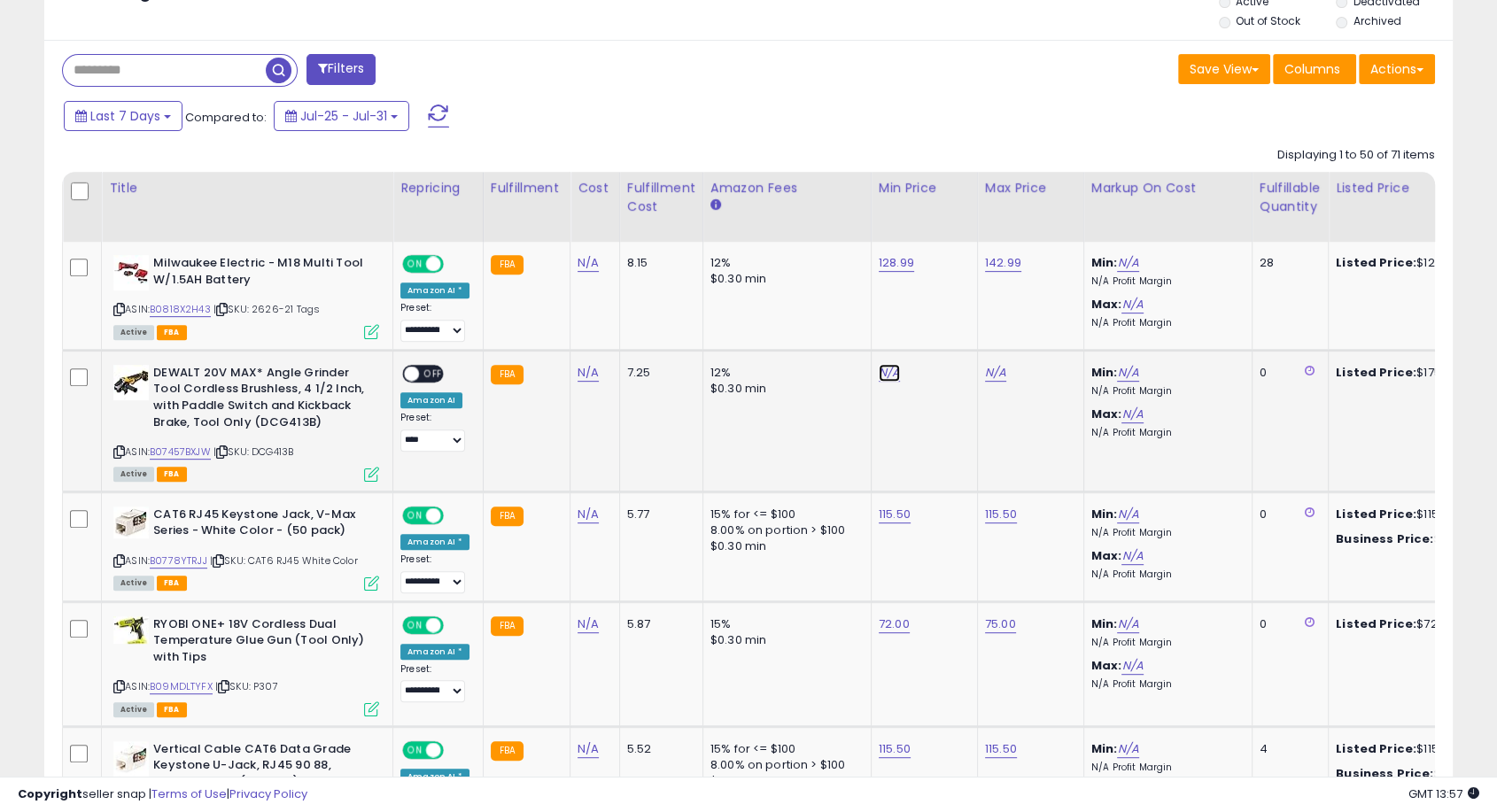 click on "N/A" at bounding box center [889, 373] 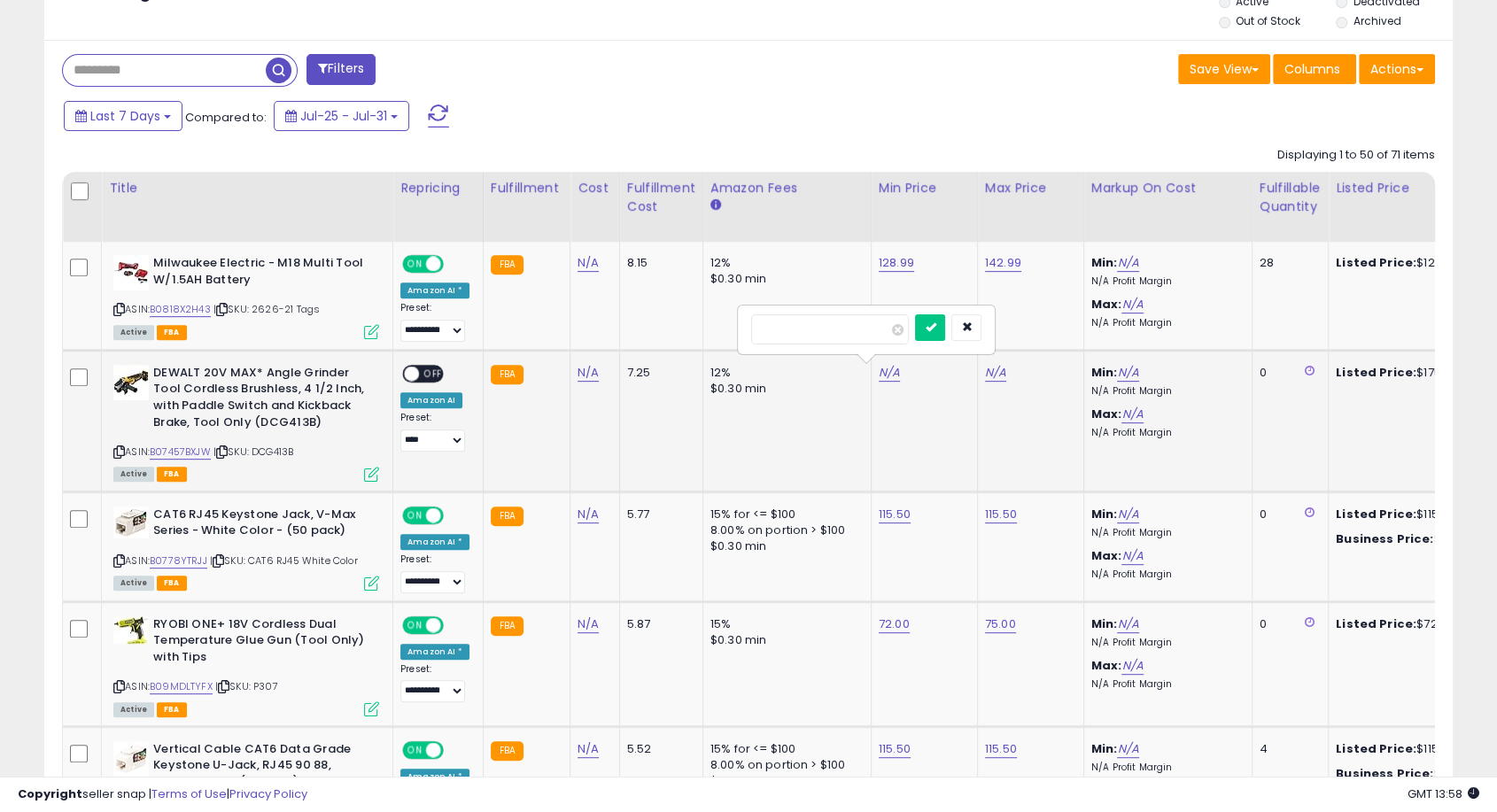 type on "******" 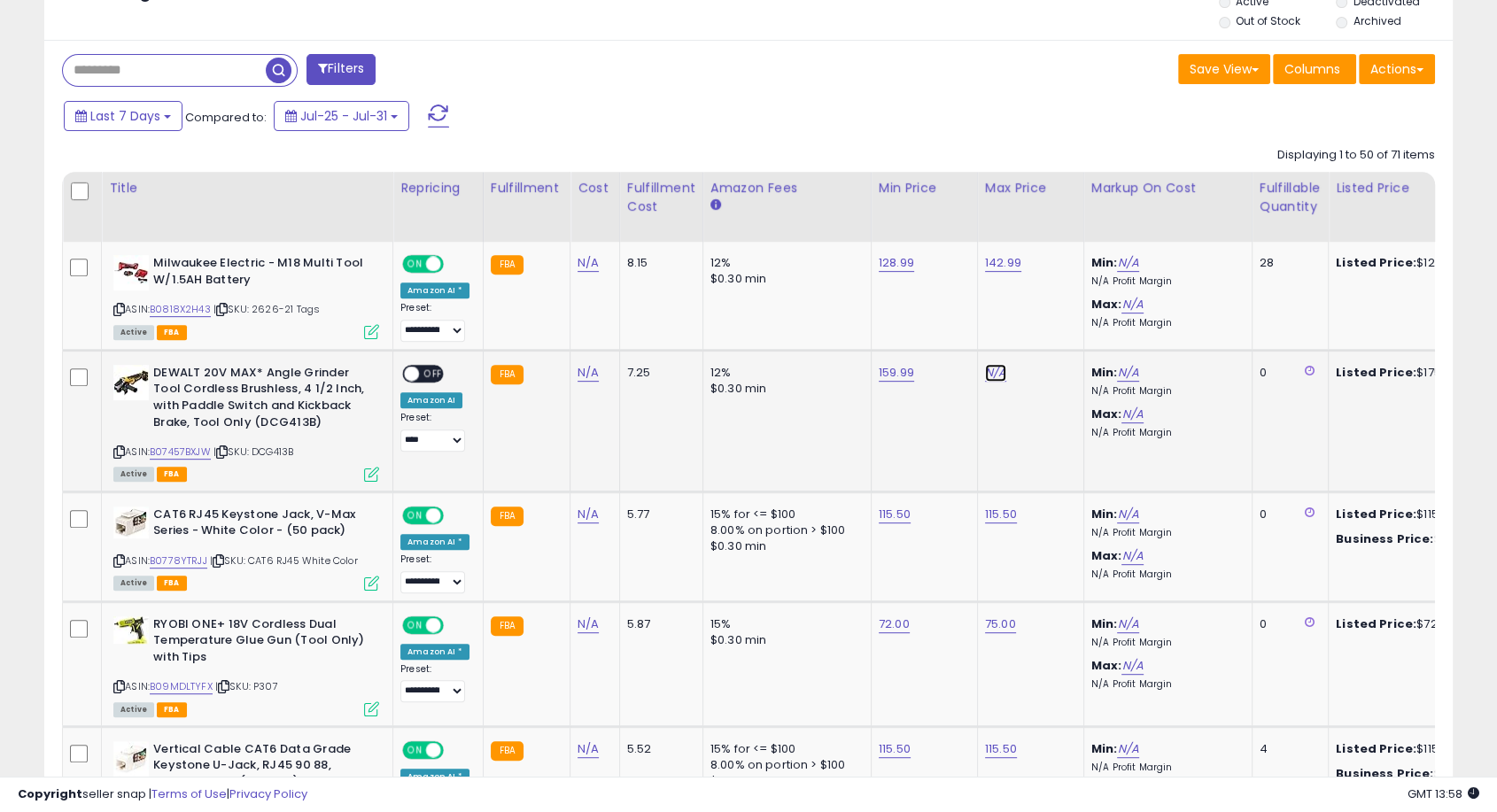 click on "N/A" at bounding box center [996, 373] 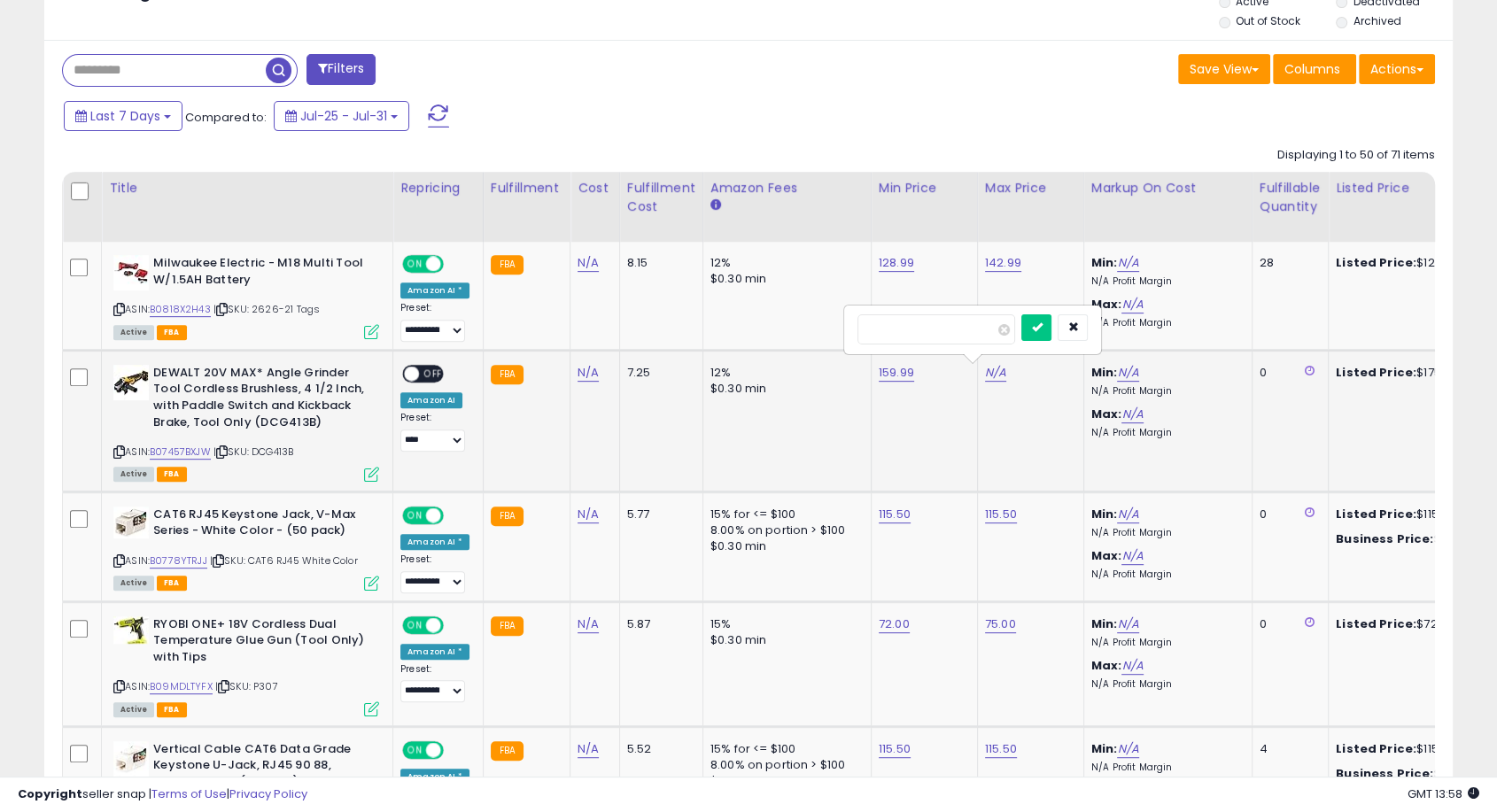 type on "***" 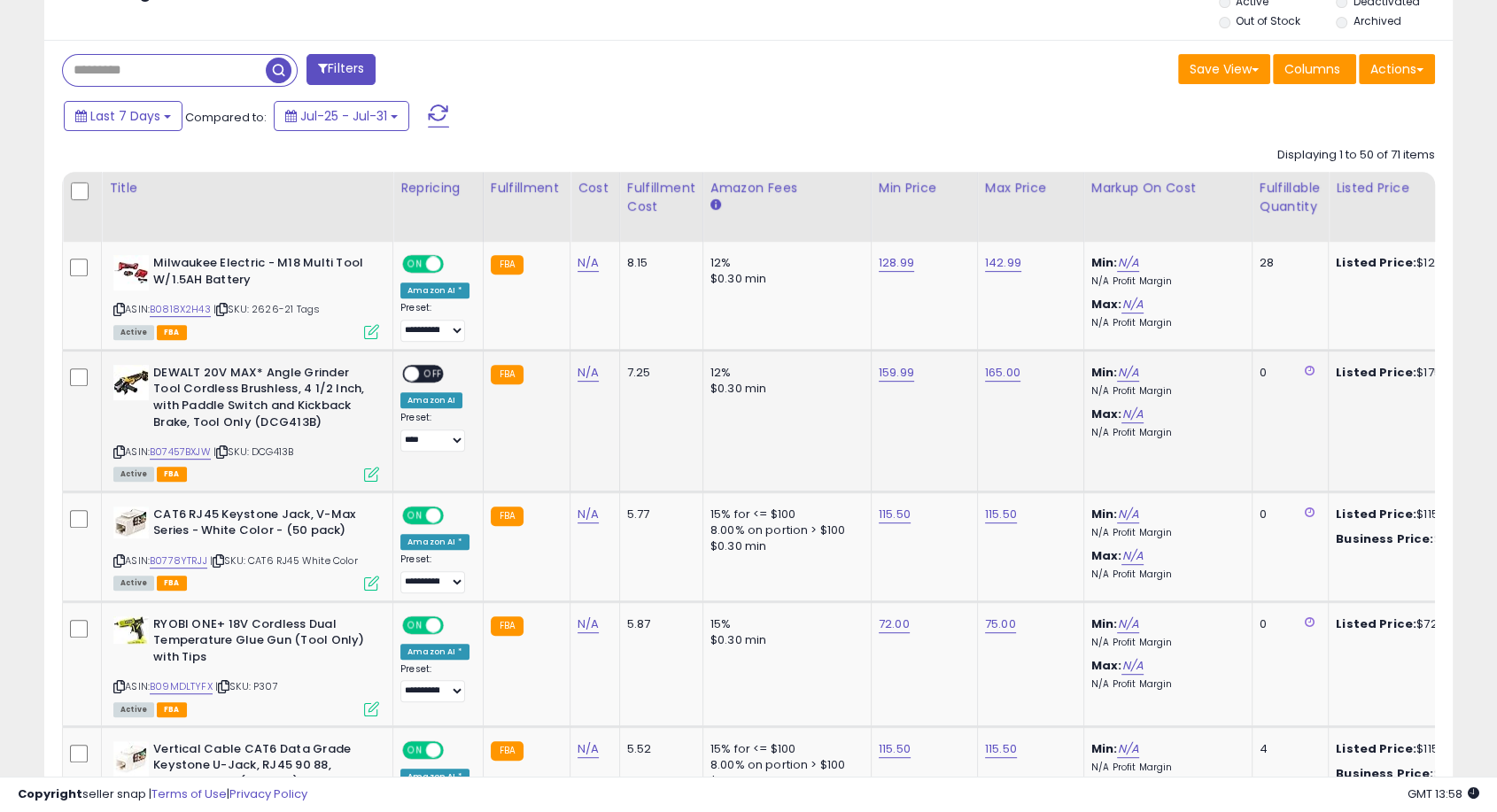 click on "OFF" at bounding box center (433, 373) 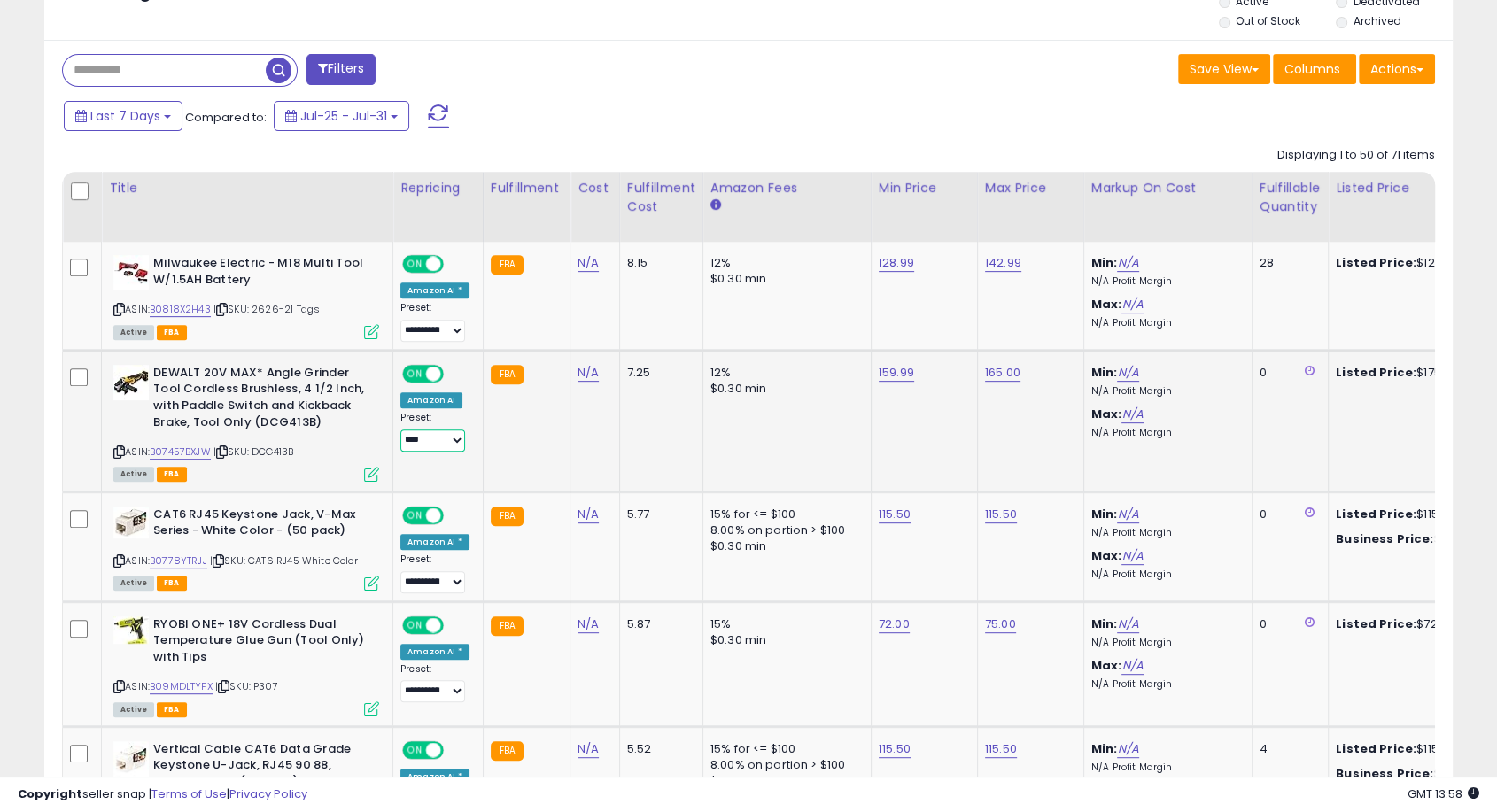 click on "**********" at bounding box center (432, 440) 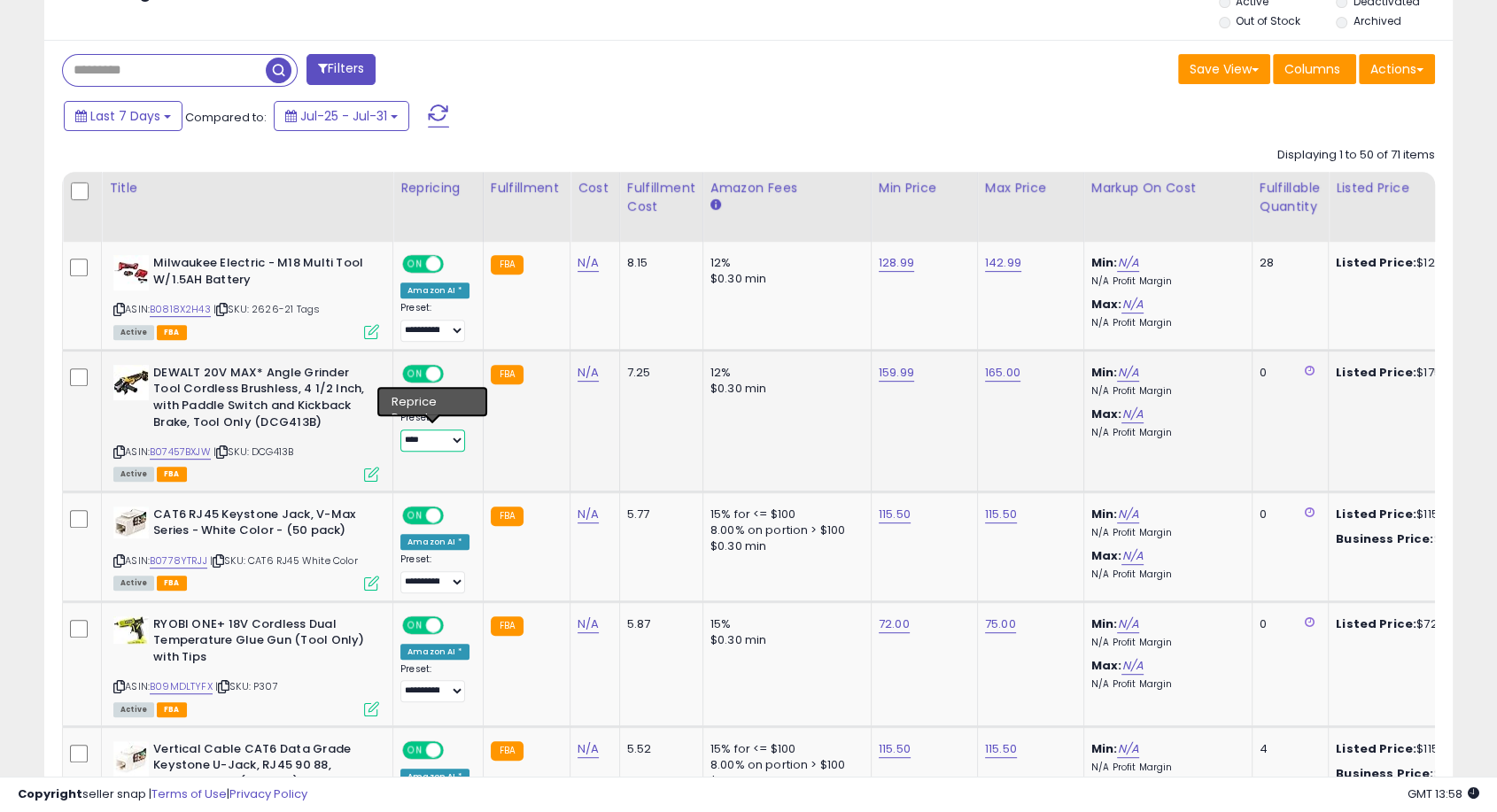 select on "**********" 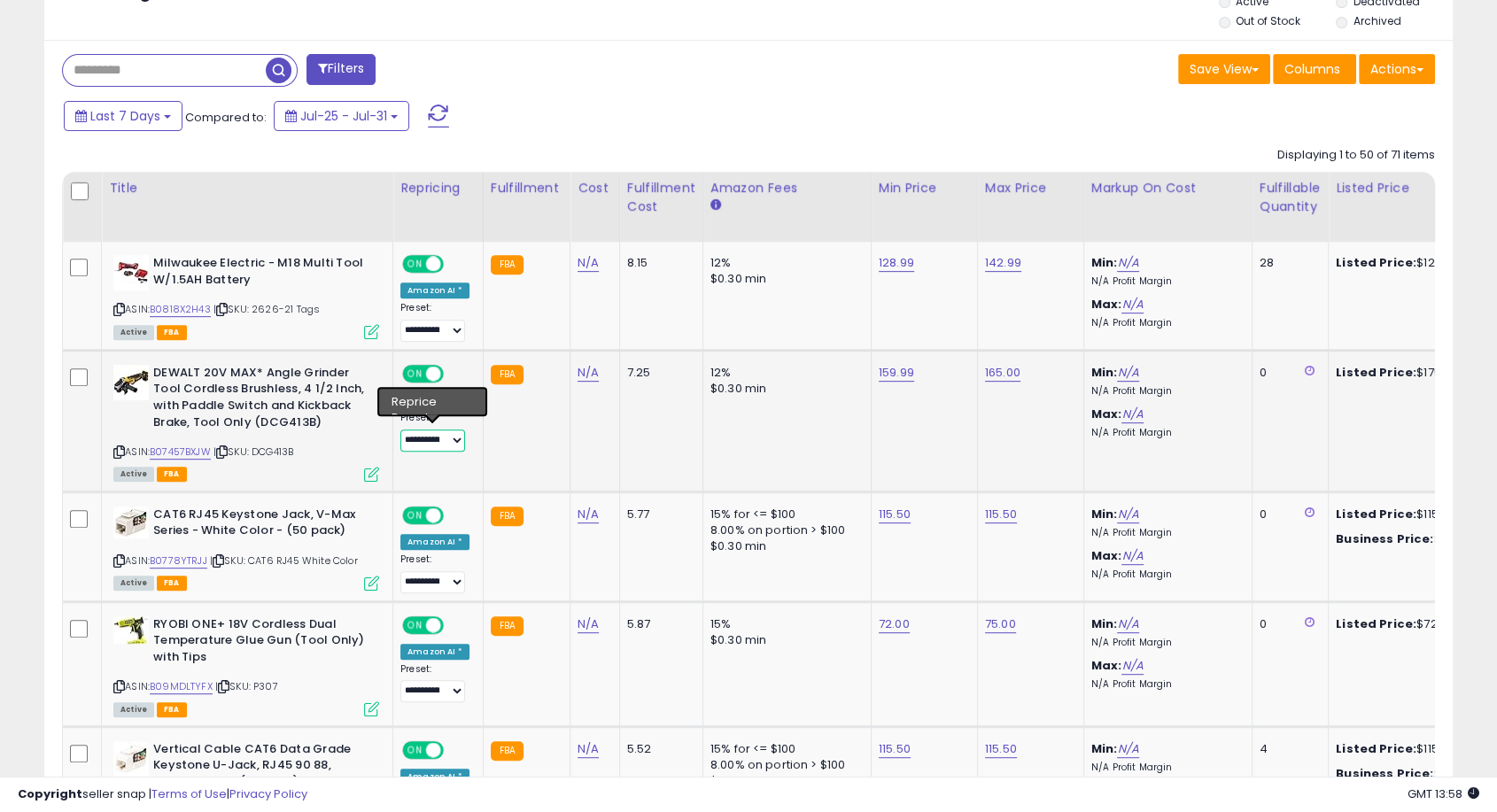 click on "**********" at bounding box center (432, 440) 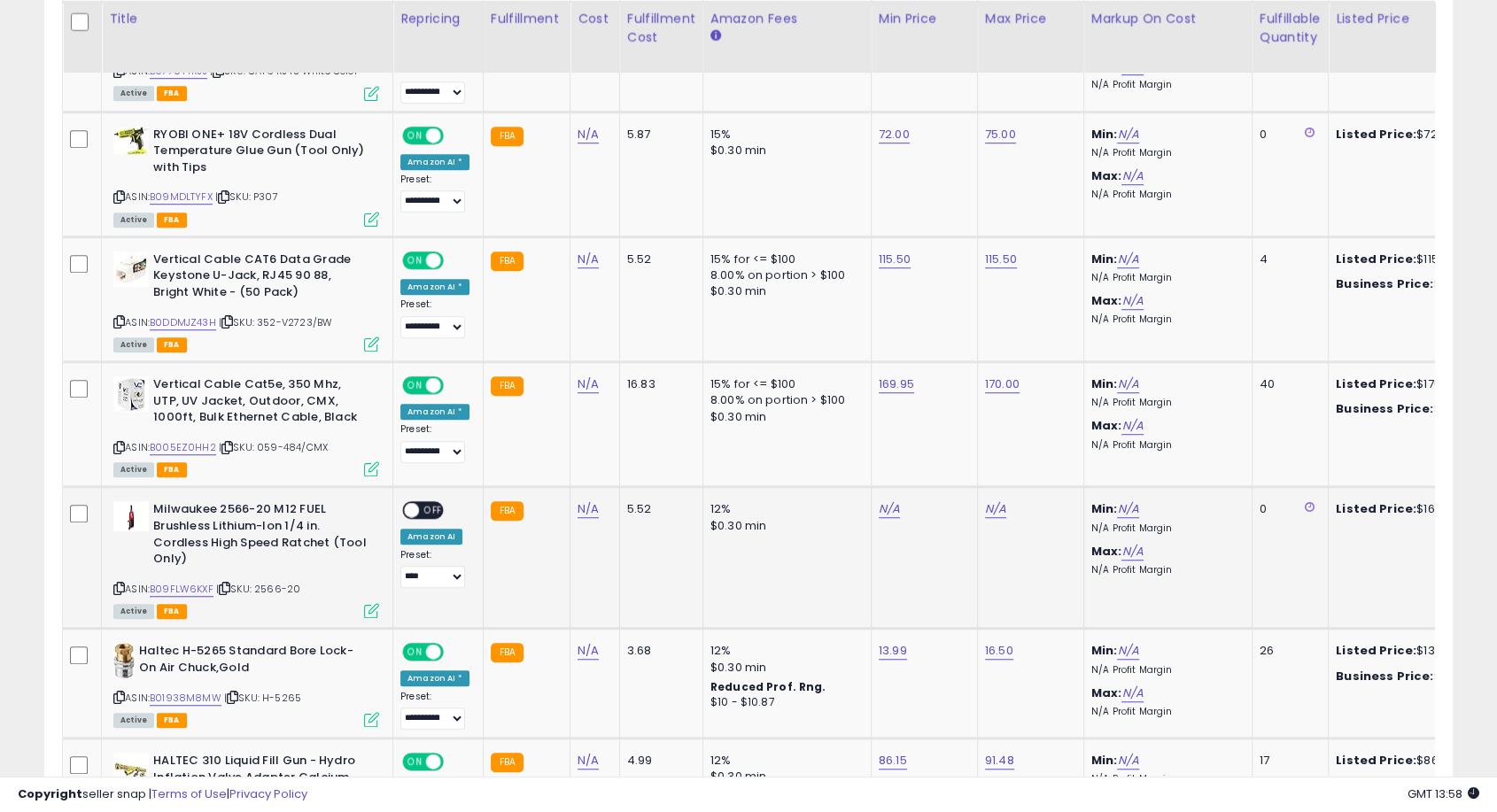 scroll, scrollTop: 1180, scrollLeft: 0, axis: vertical 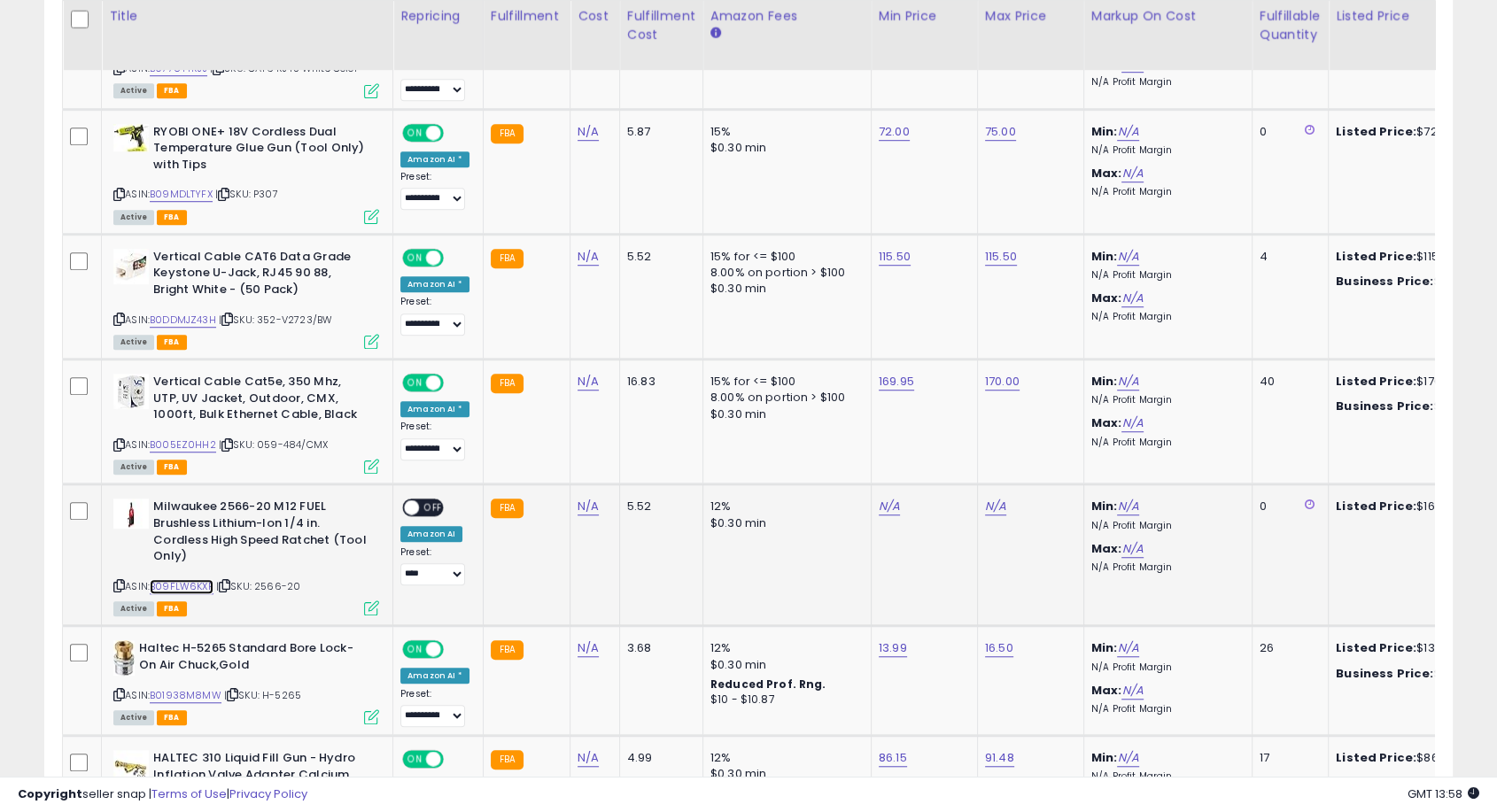 click on "B09FLW6KXF" at bounding box center (182, 586) 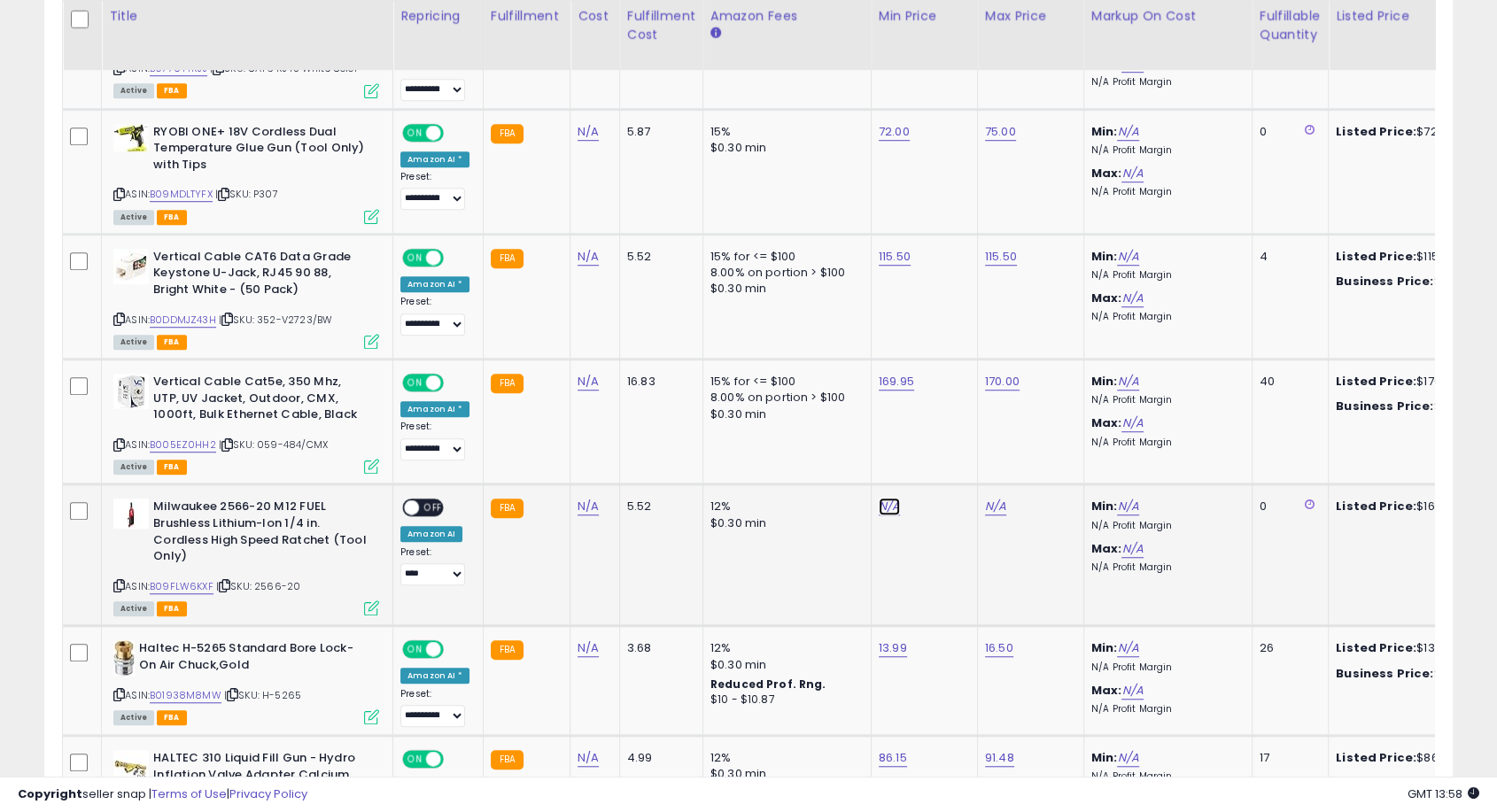 click on "N/A" at bounding box center [889, 507] 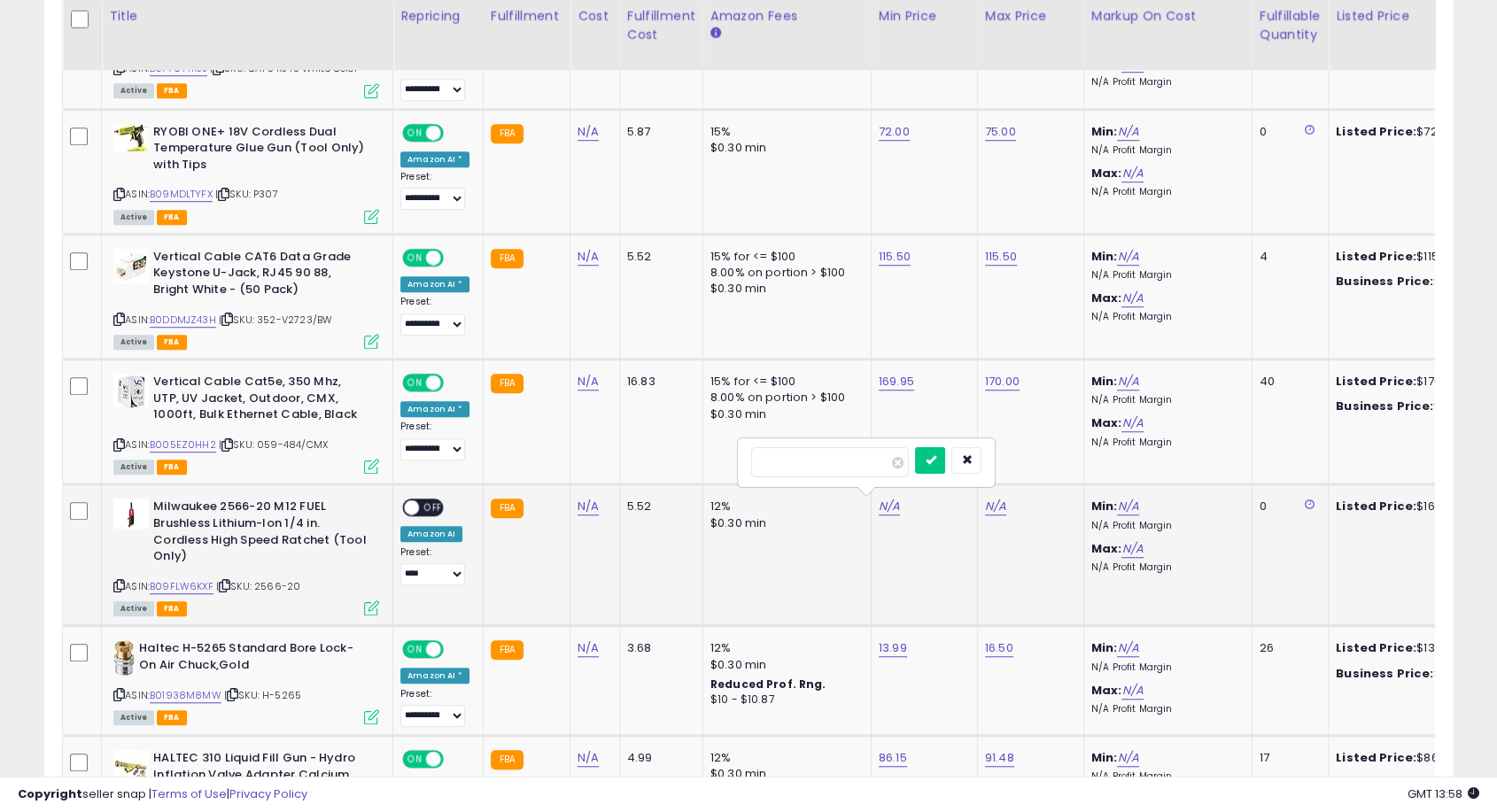 type on "******" 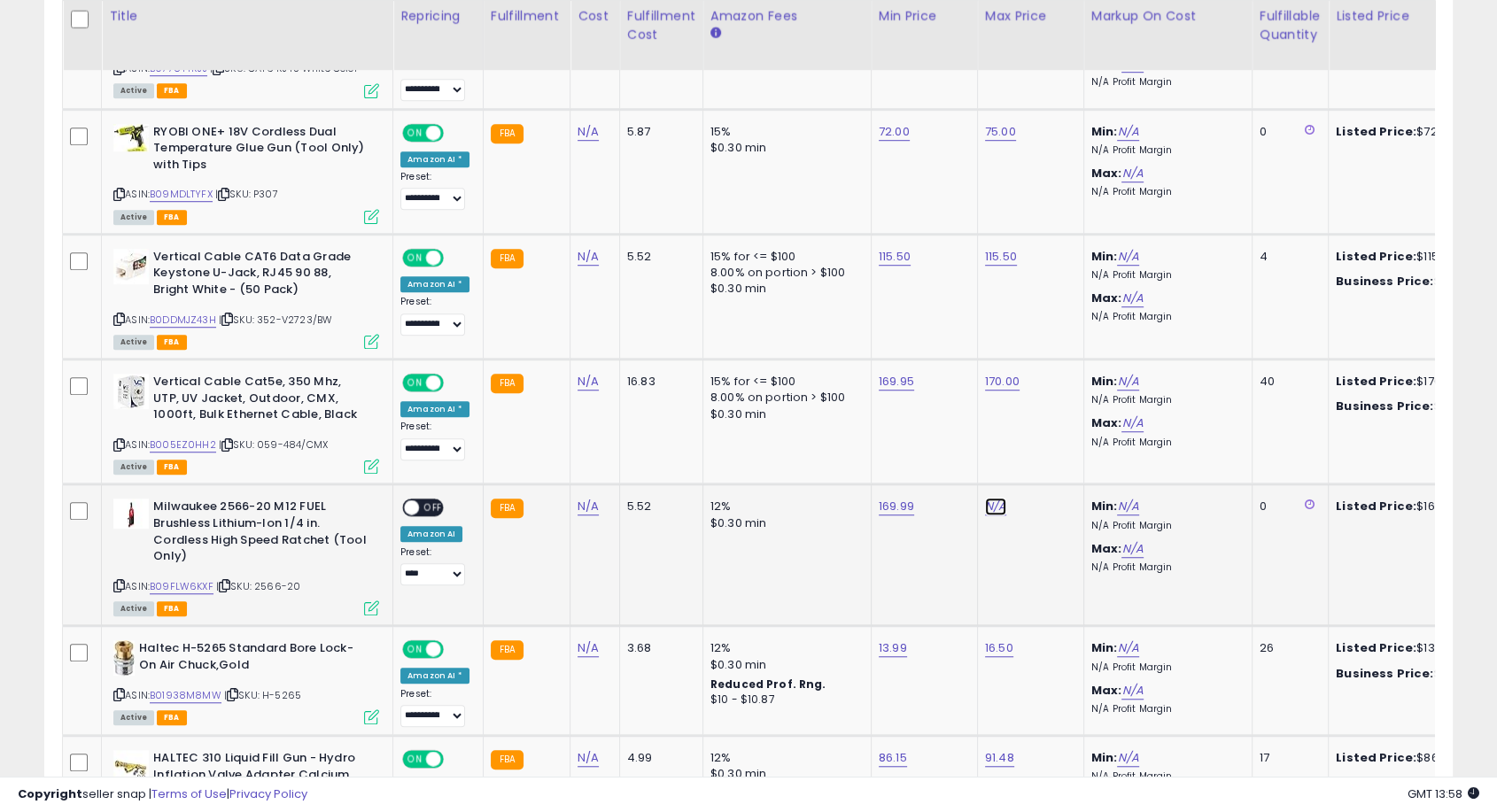 click on "N/A" at bounding box center [996, 507] 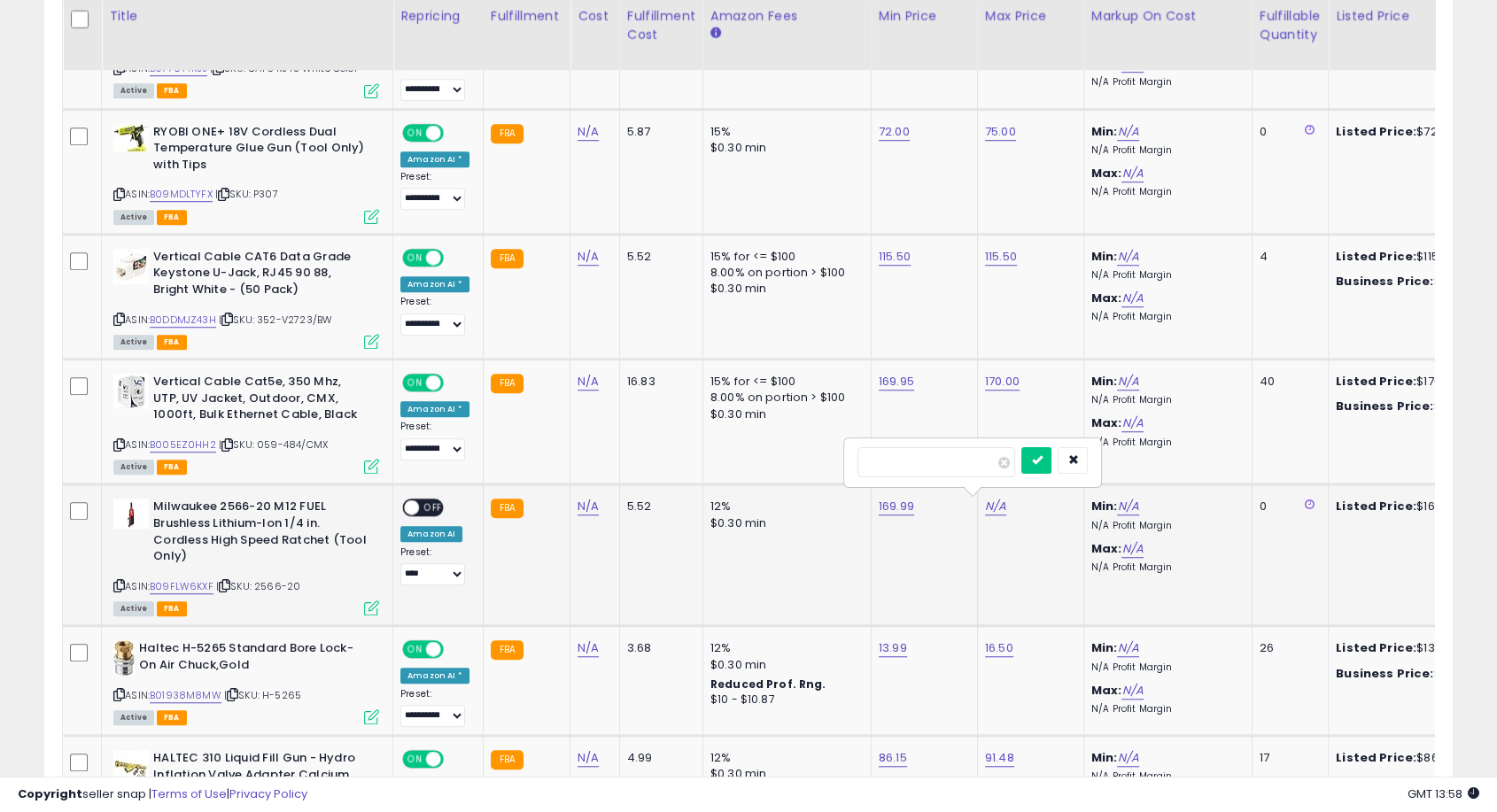type on "***" 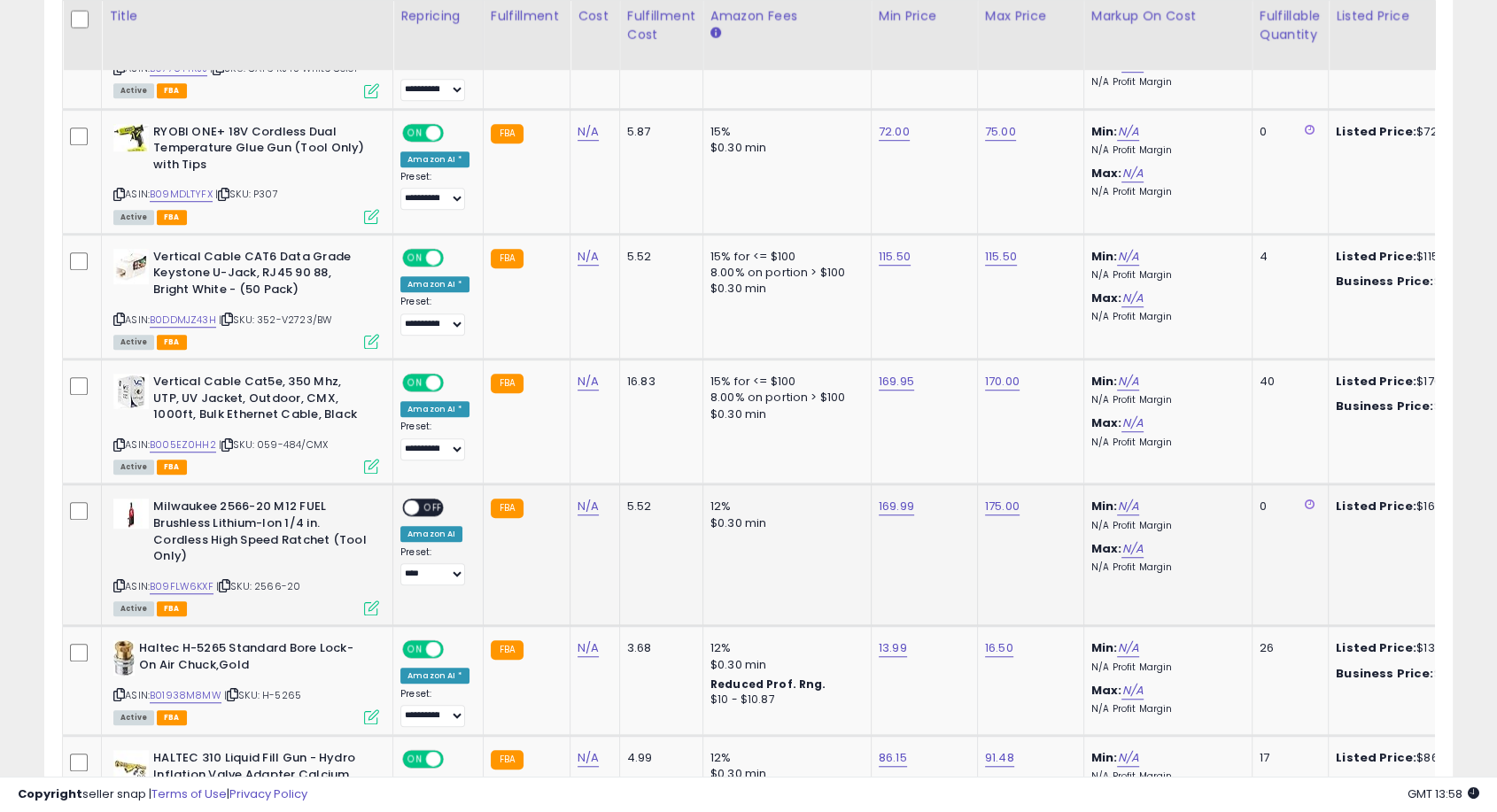 click on "OFF" at bounding box center [433, 507] 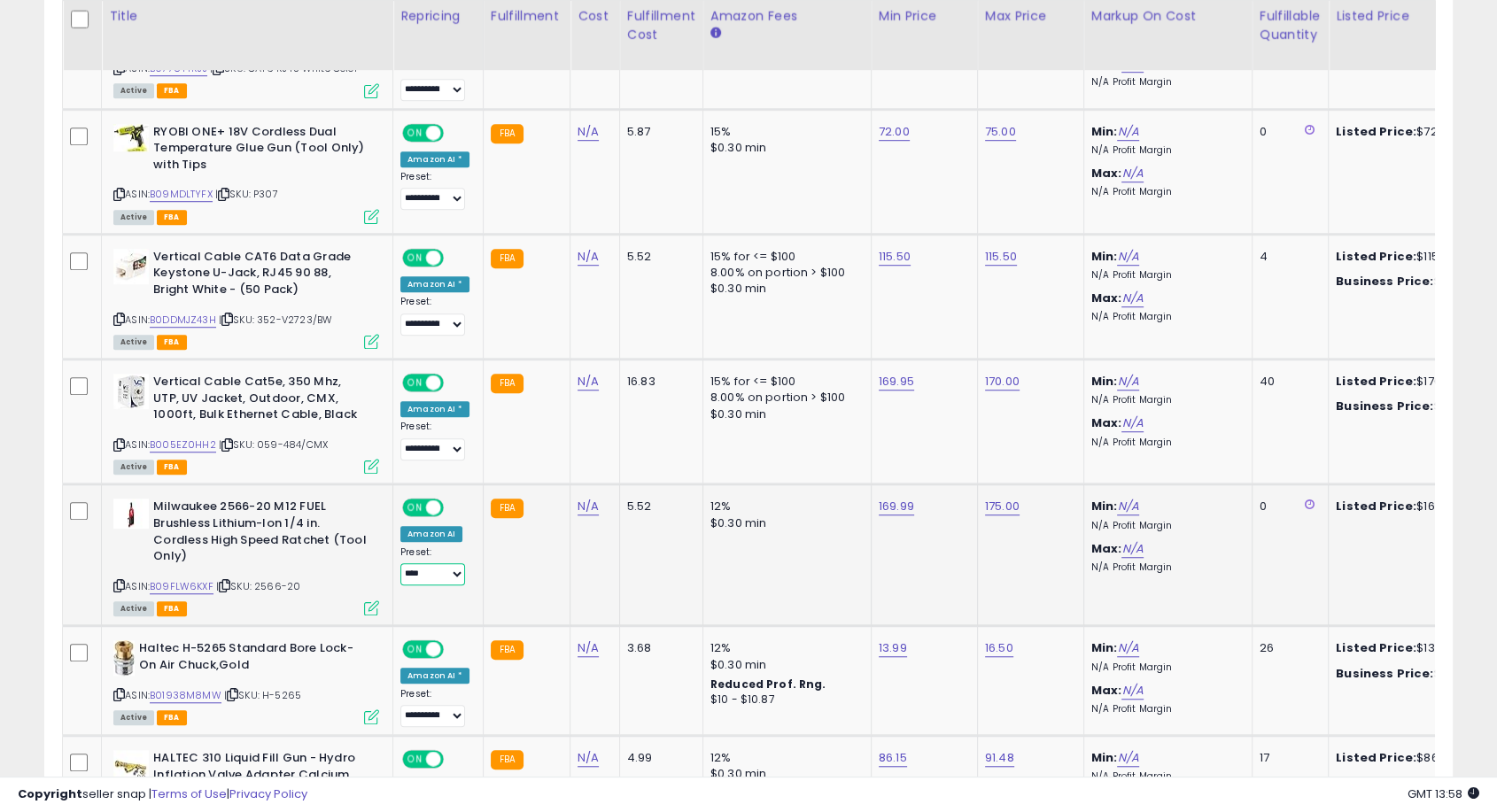 click on "**********" at bounding box center [432, 574] 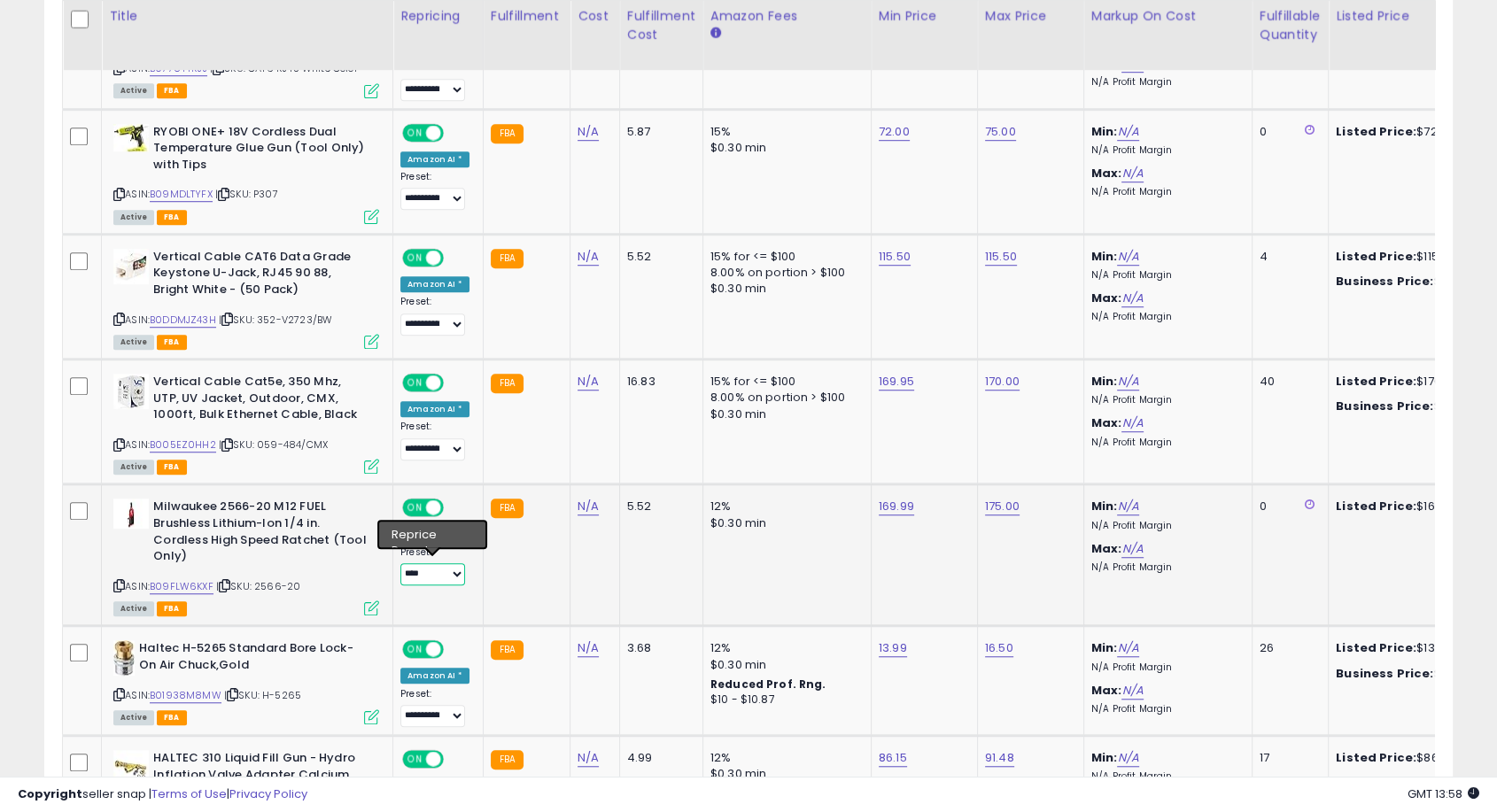 select on "**********" 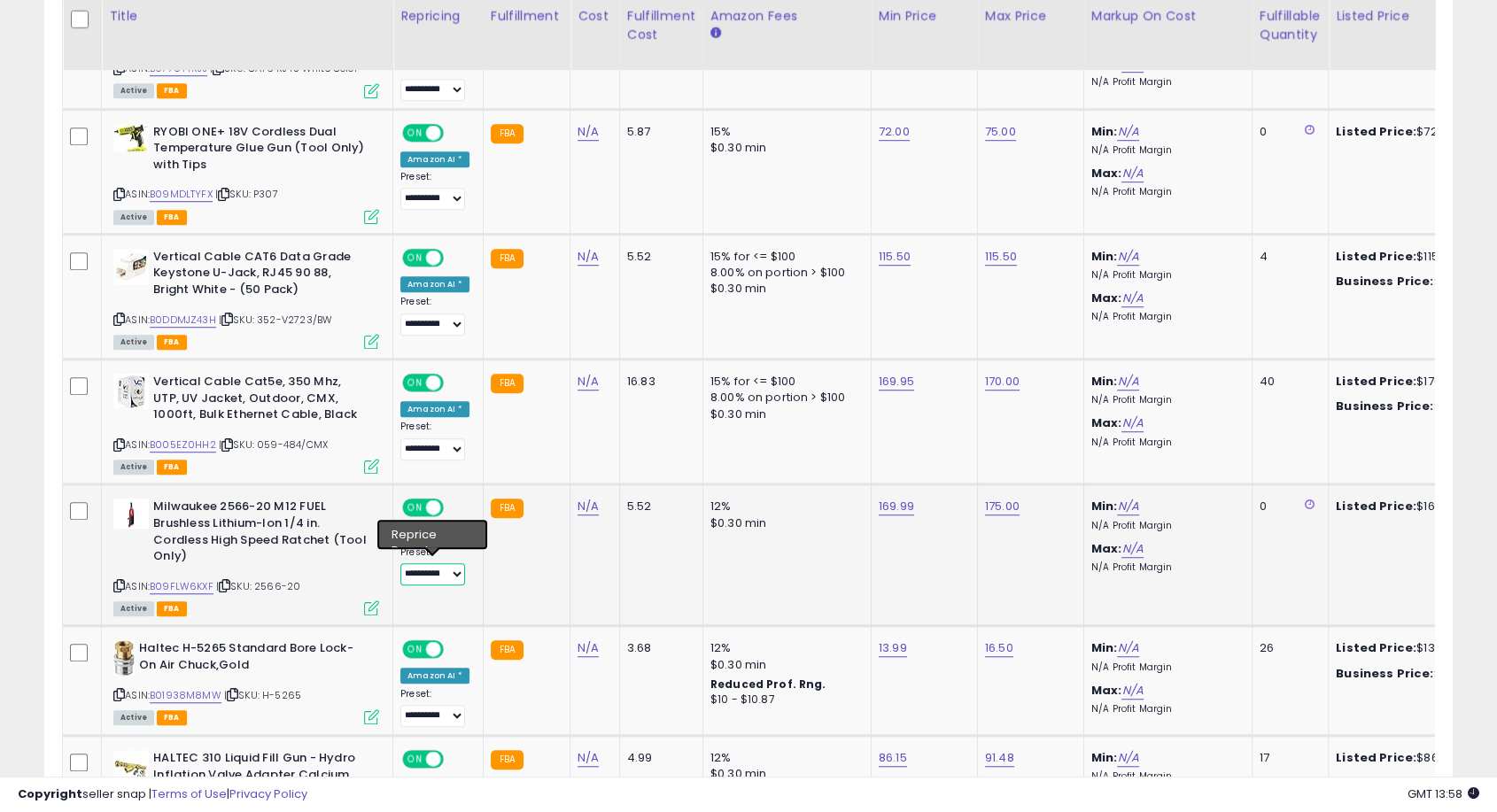 click on "**********" at bounding box center [432, 574] 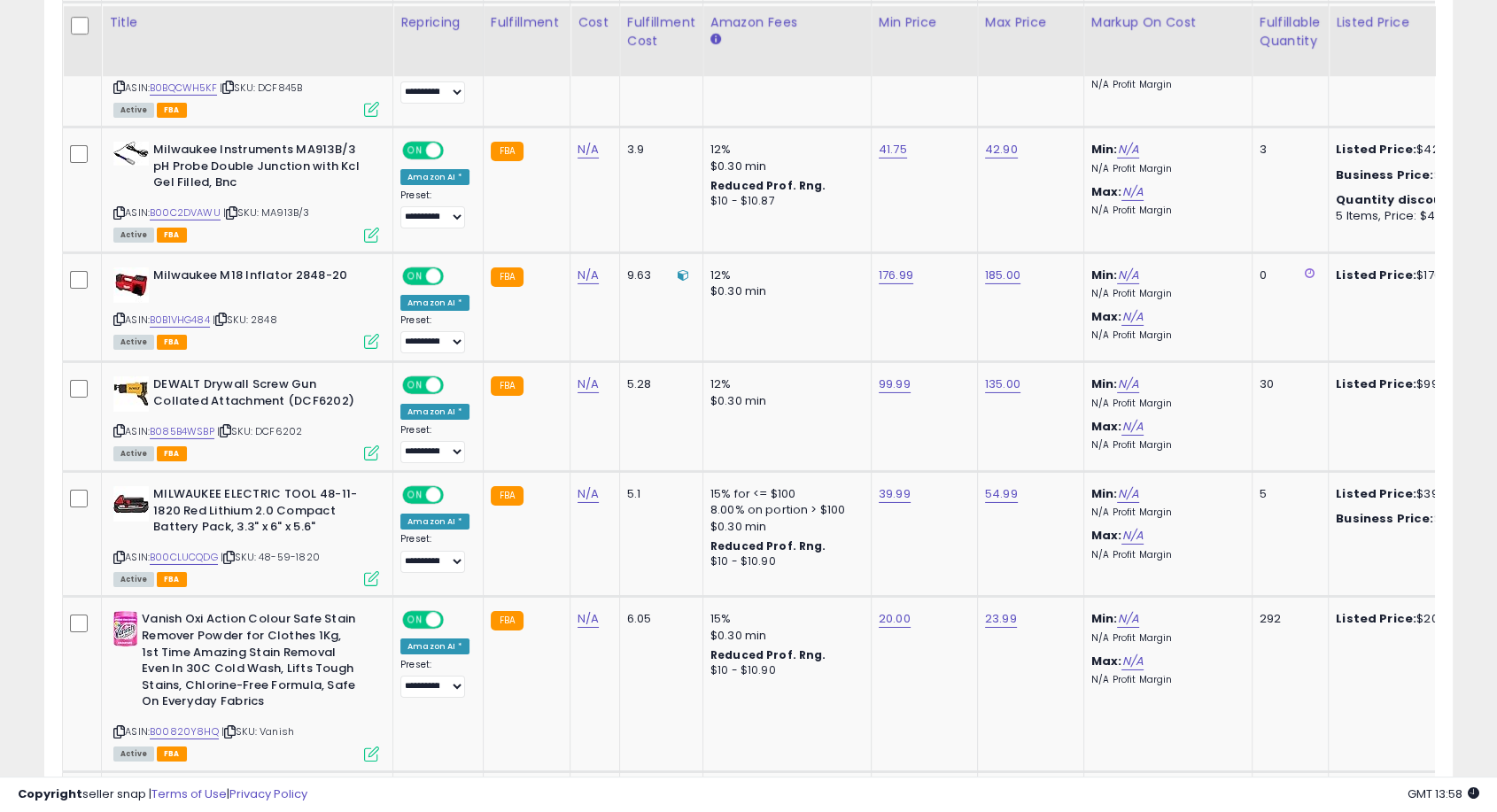 scroll, scrollTop: 6297, scrollLeft: 0, axis: vertical 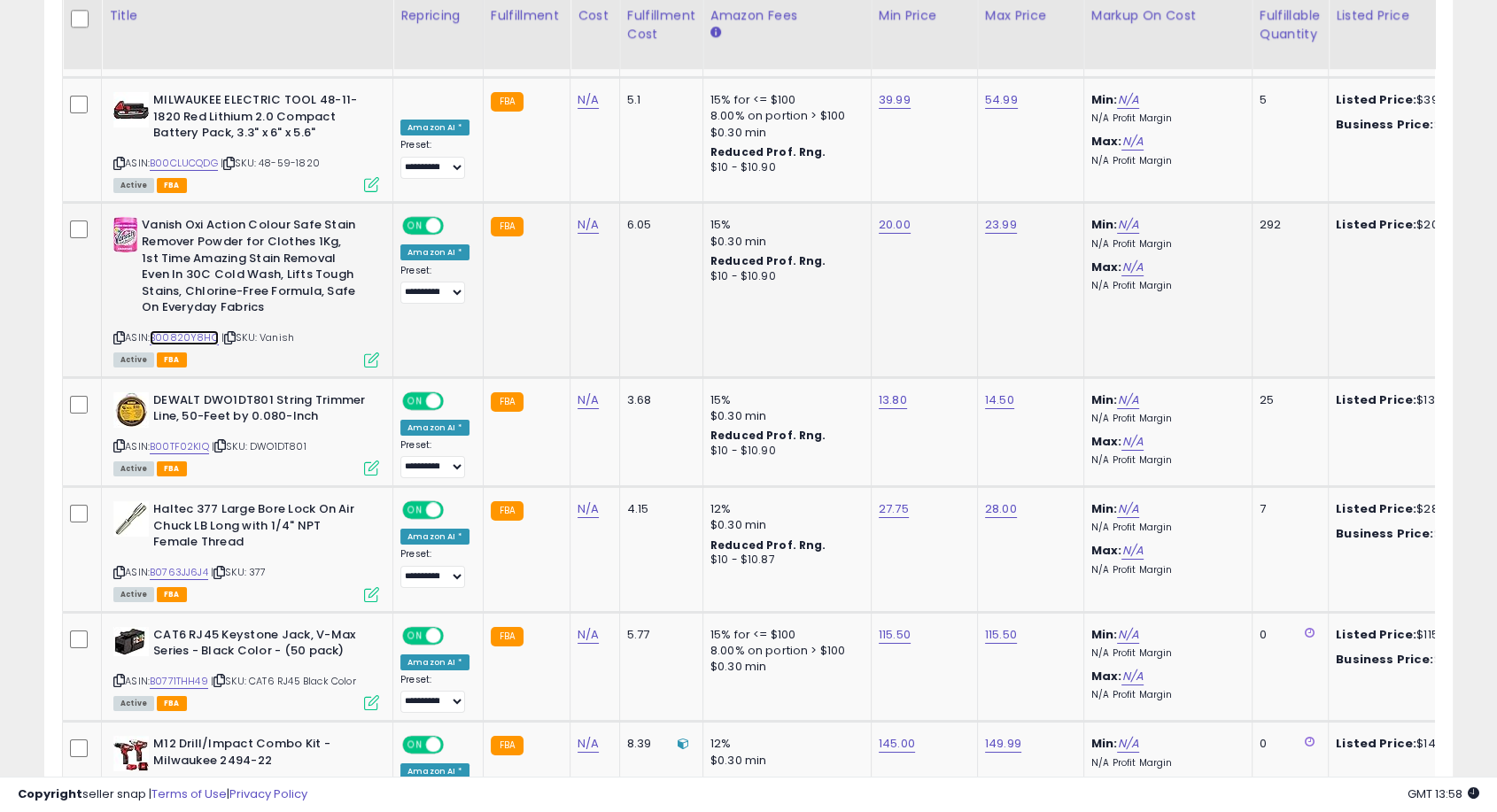 click on "B00820Y8HQ" at bounding box center [184, 337] 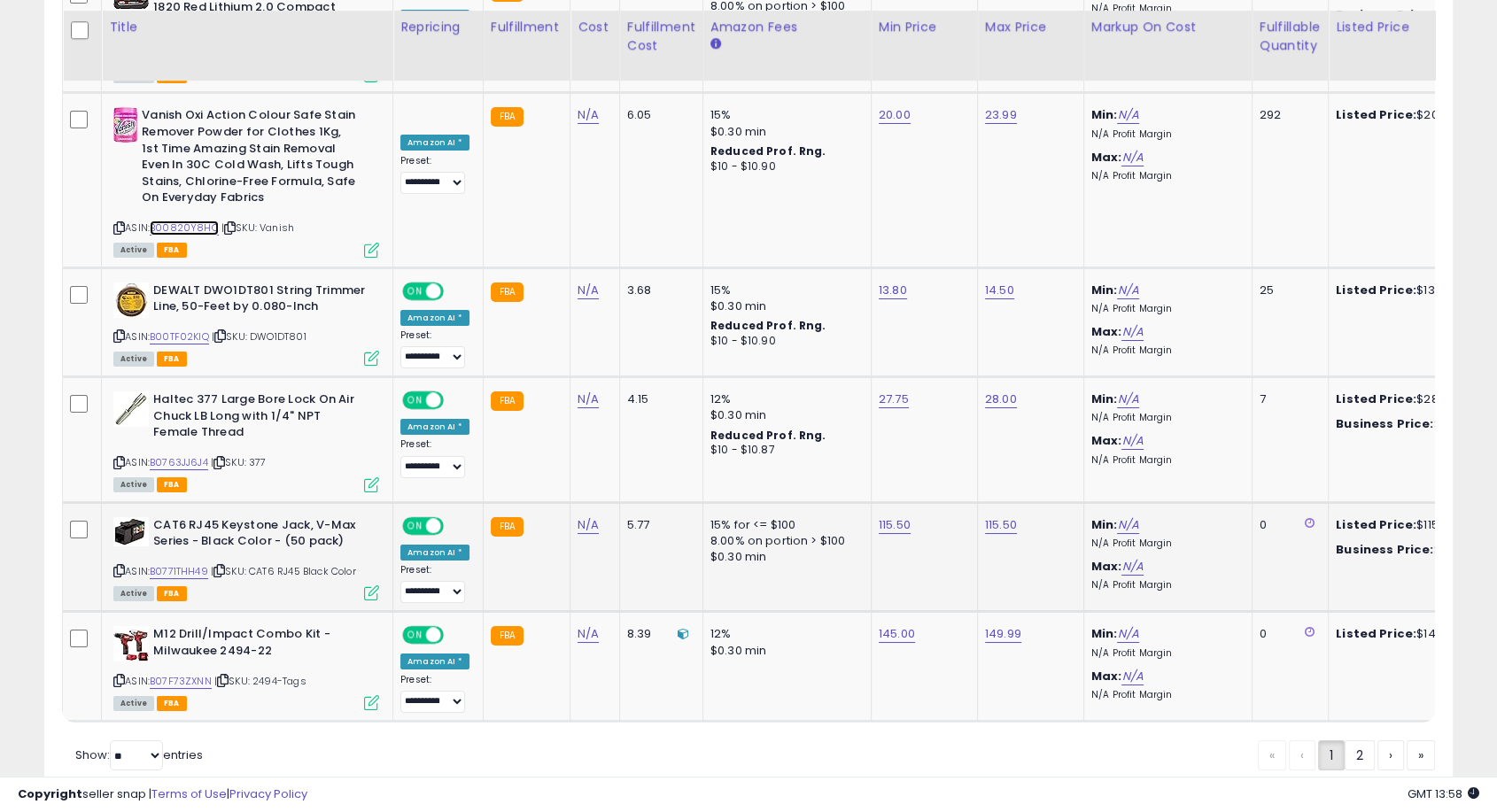 scroll, scrollTop: 6420, scrollLeft: 0, axis: vertical 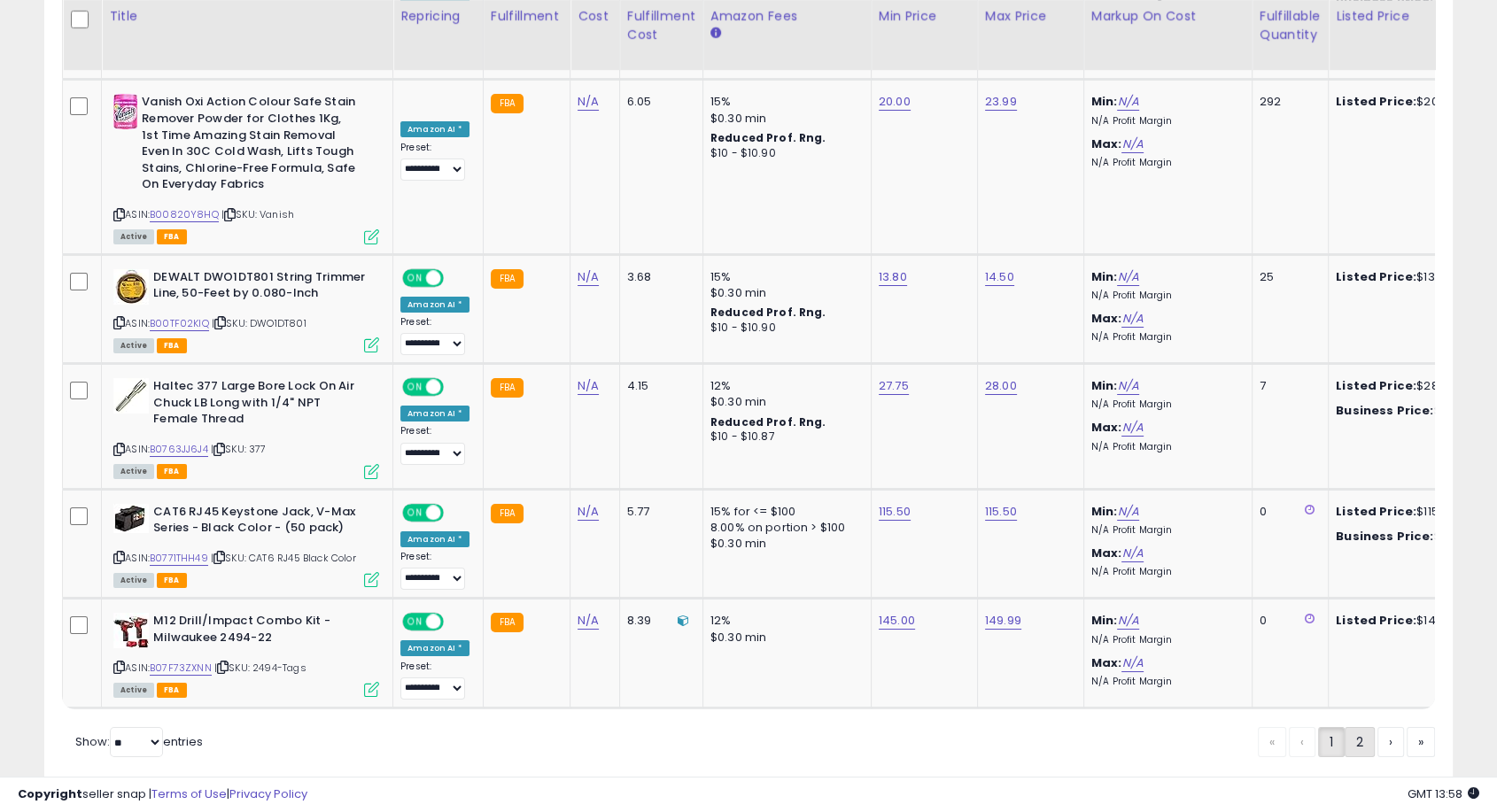 click on "2" 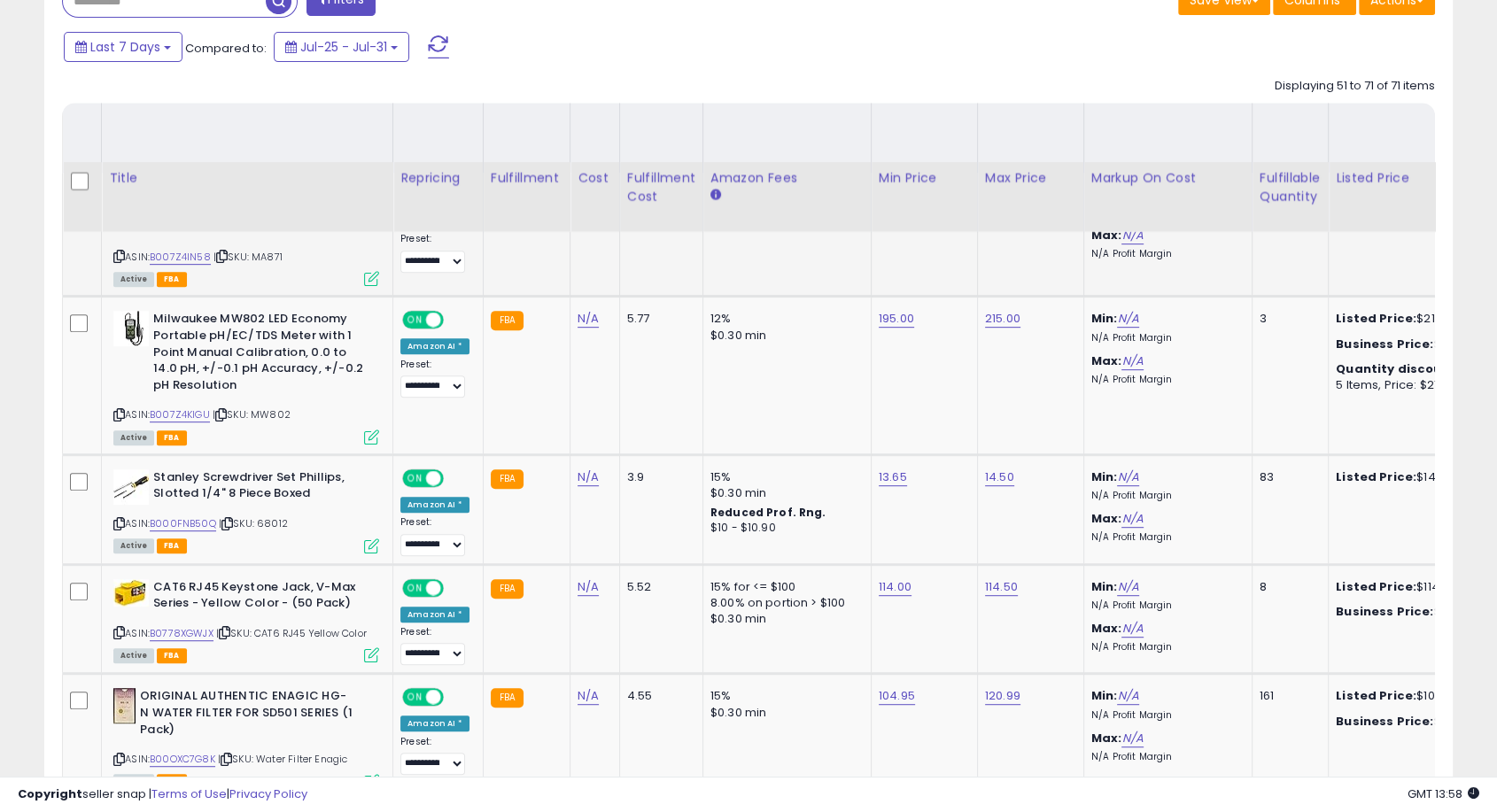 scroll, scrollTop: 976, scrollLeft: 0, axis: vertical 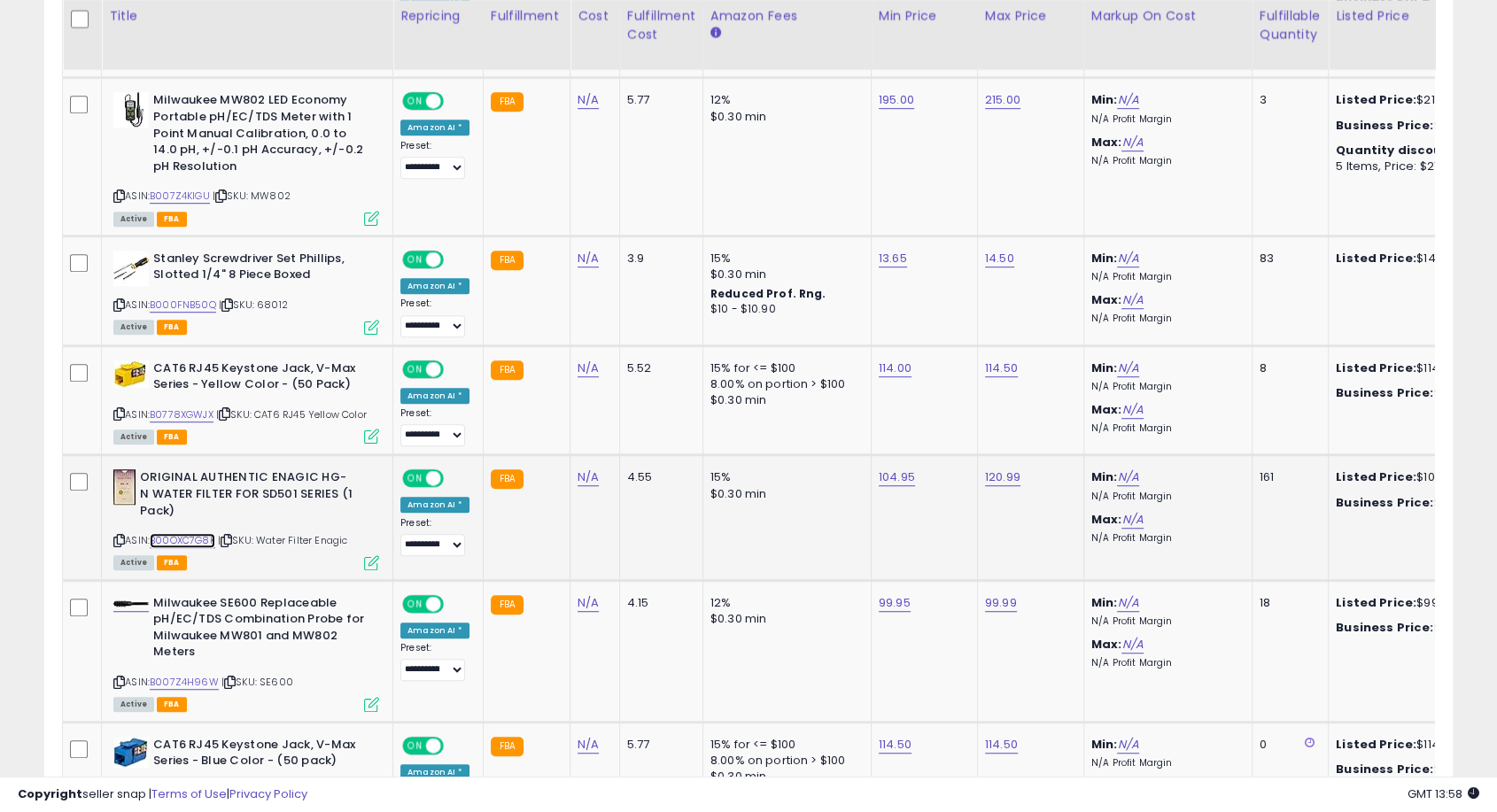 click on "B00OXC7G8K" at bounding box center [182, 540] 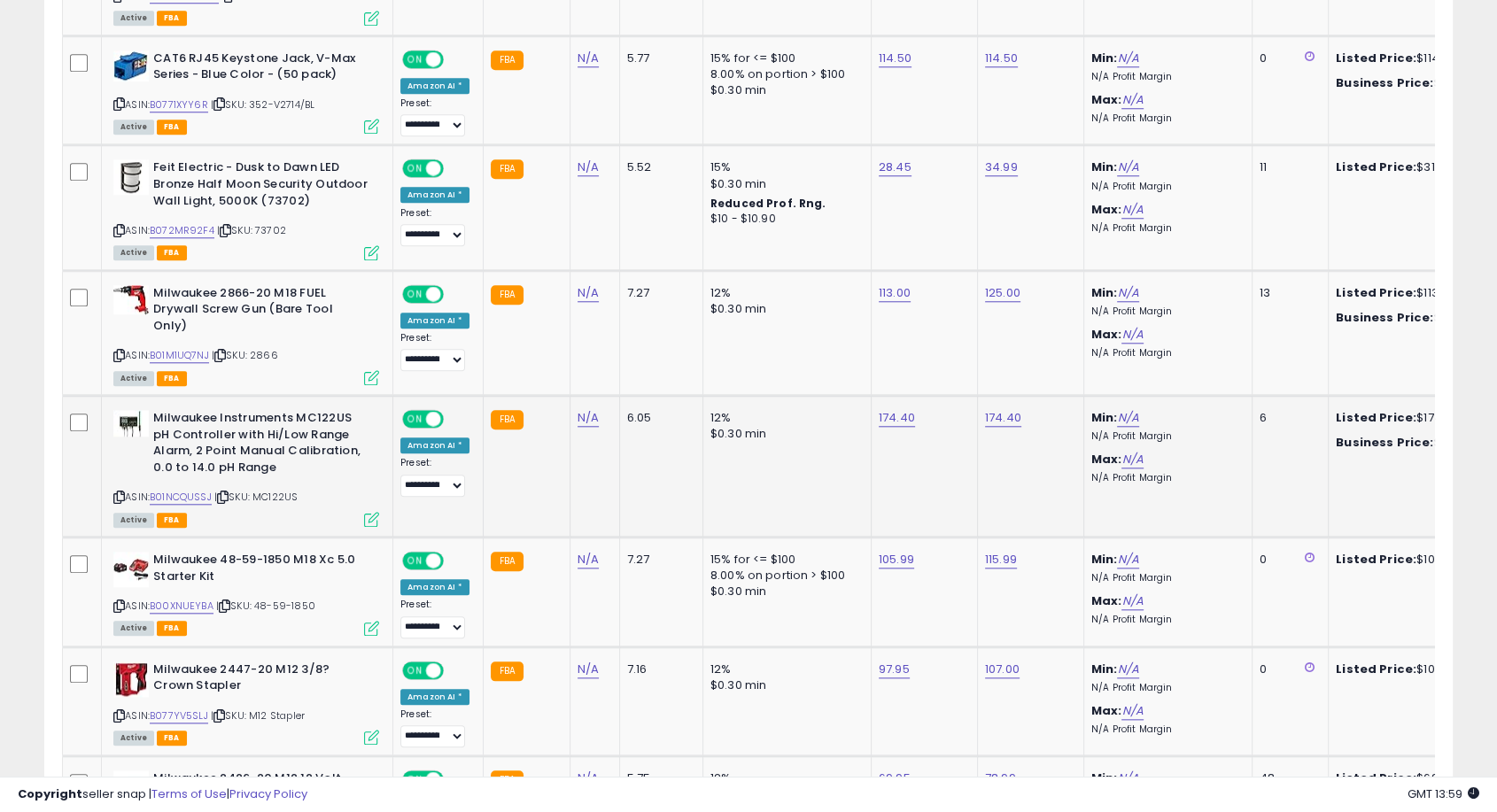 scroll, scrollTop: 1861, scrollLeft: 0, axis: vertical 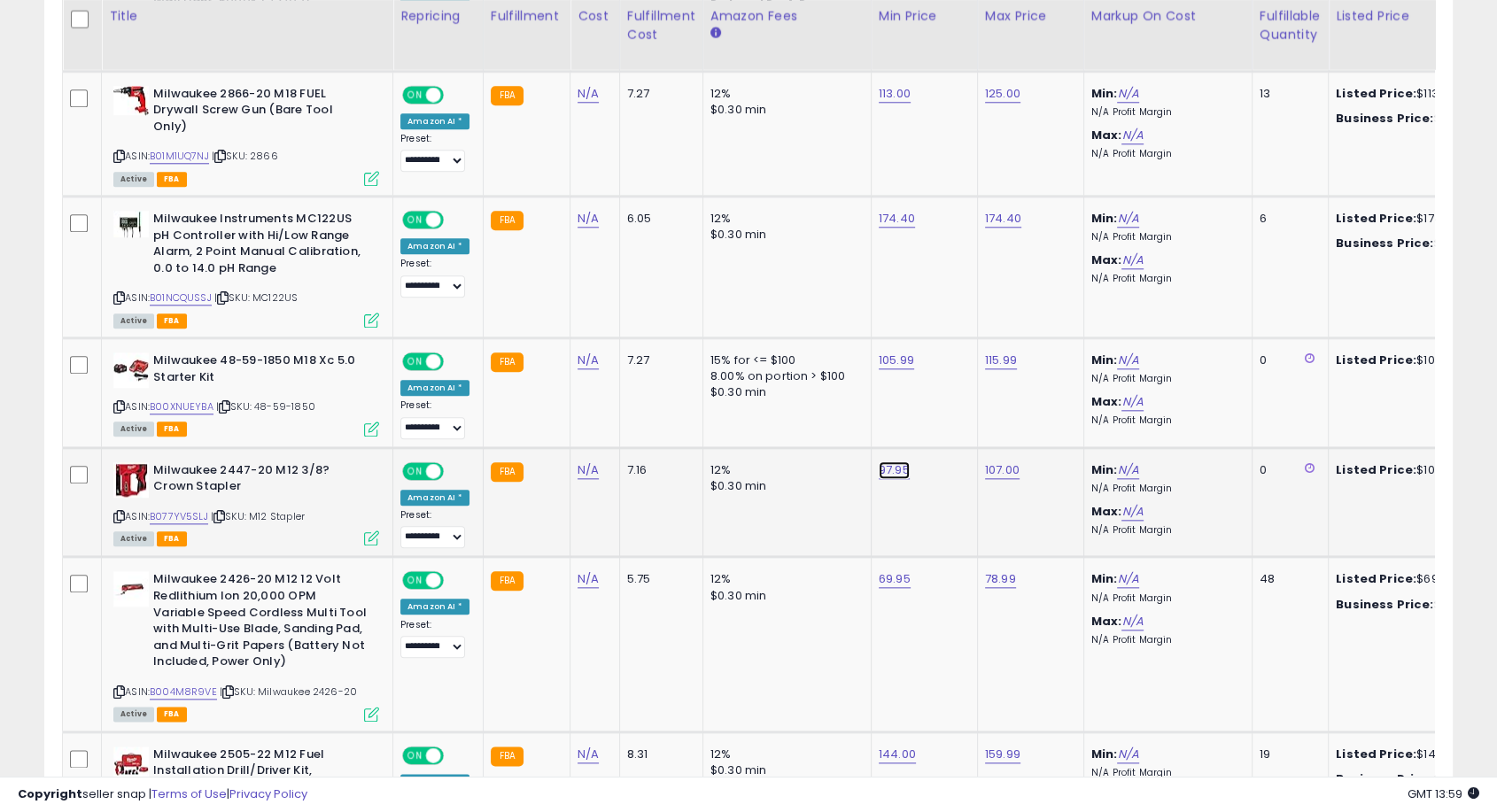 click on "97.95" at bounding box center (896, -910) 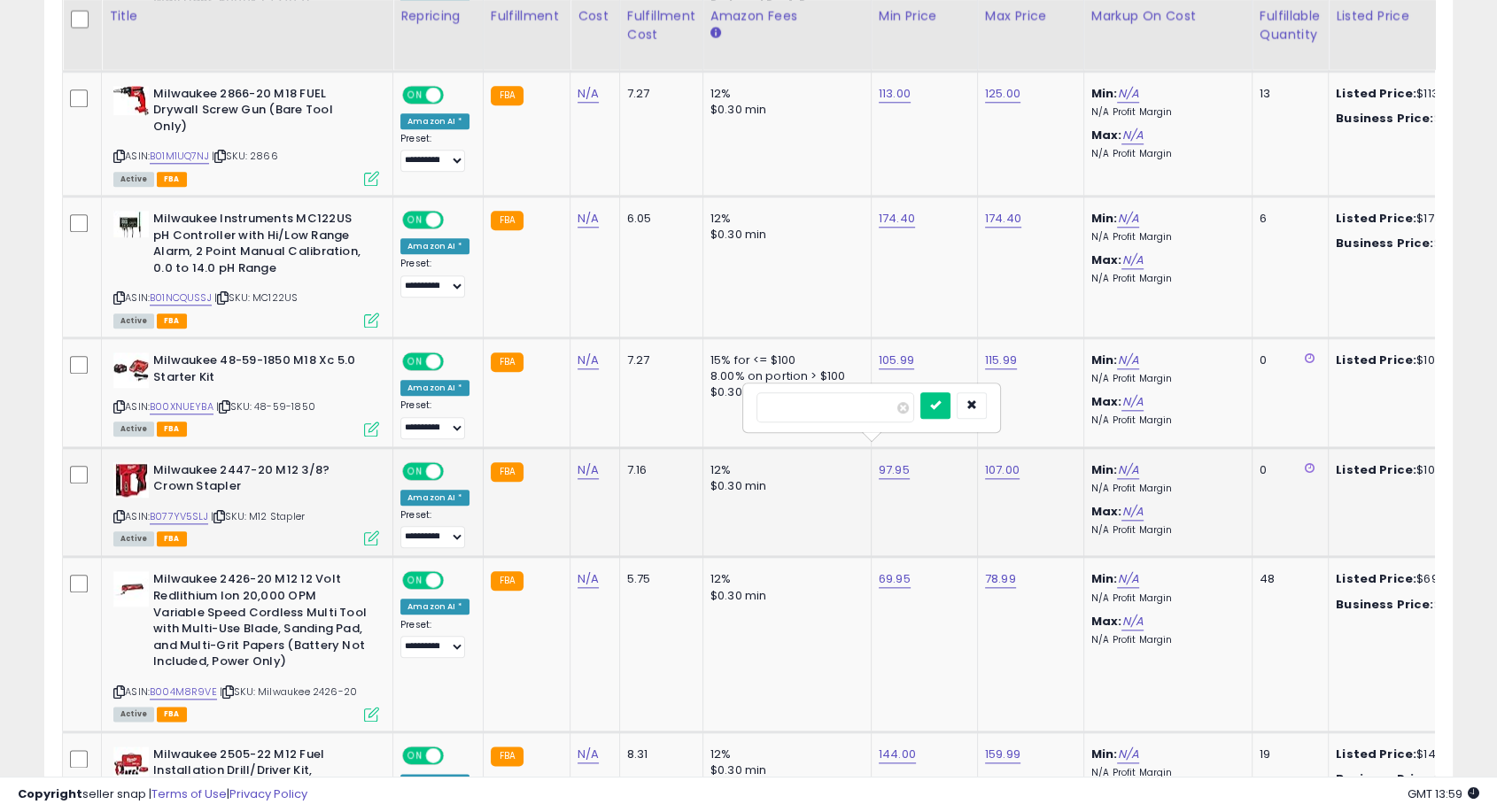 drag, startPoint x: 756, startPoint y: 407, endPoint x: 746, endPoint y: 407, distance: 10 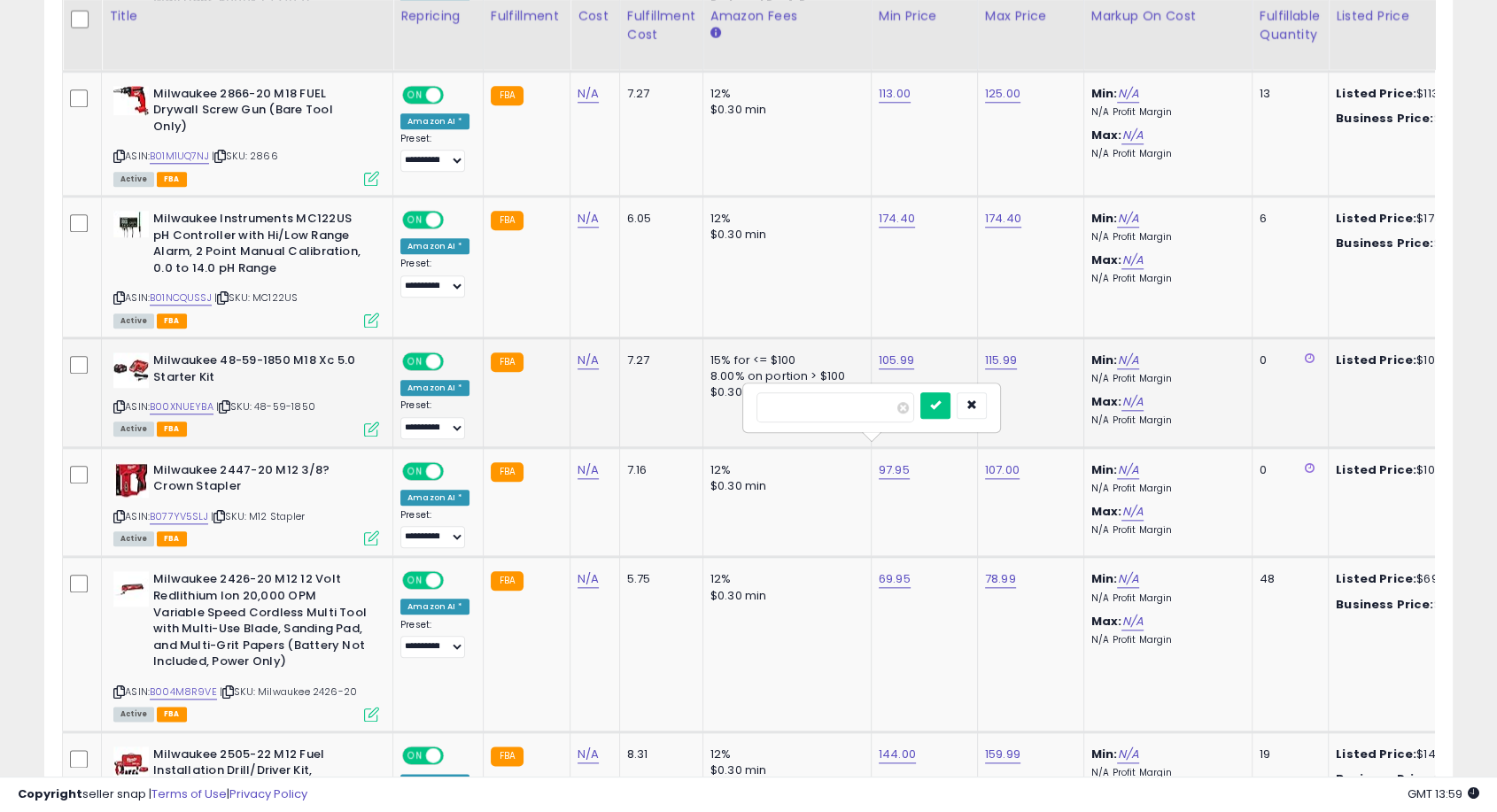 type on "******" 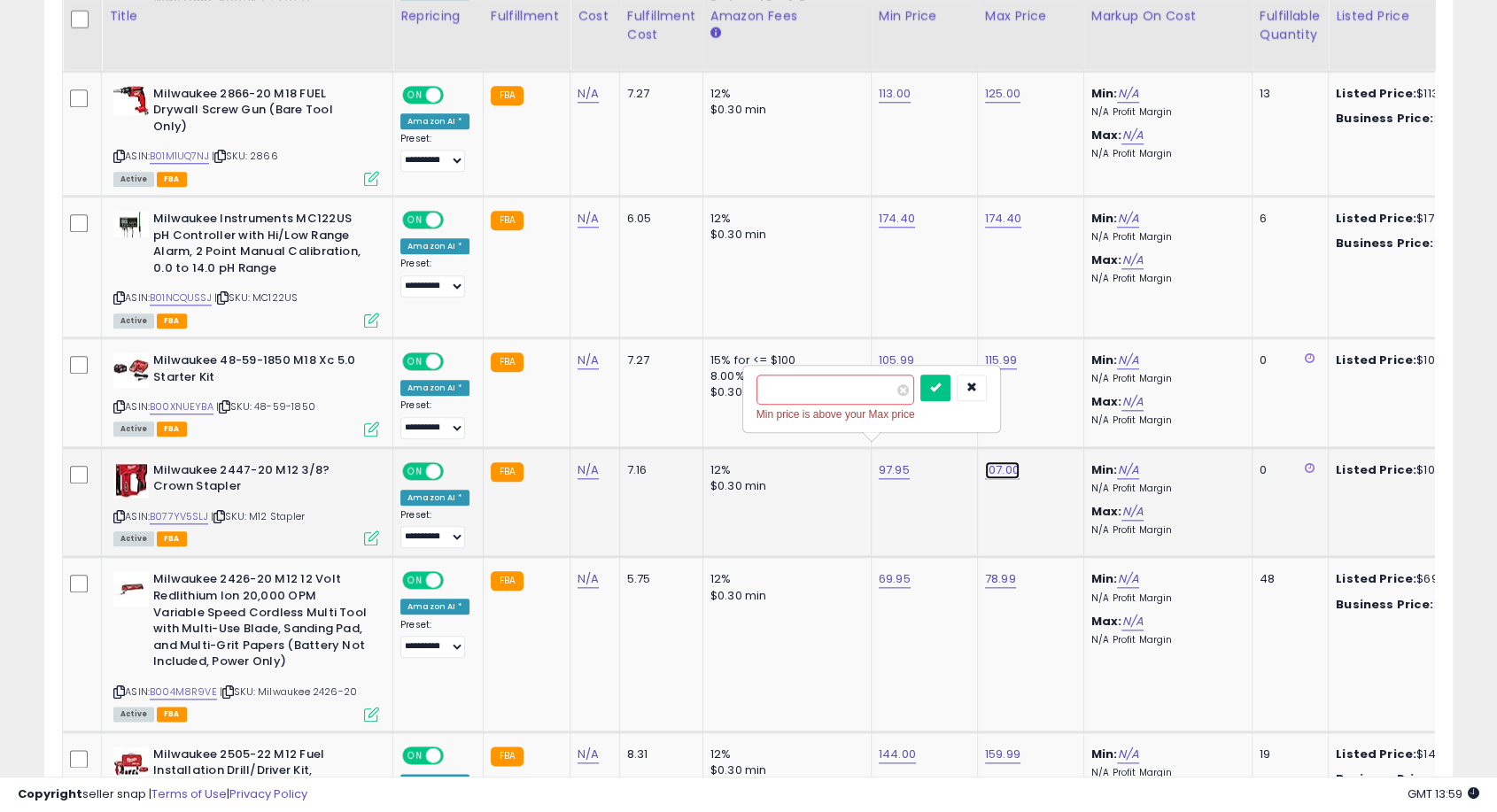 click on "107.00" at bounding box center [1003, -910] 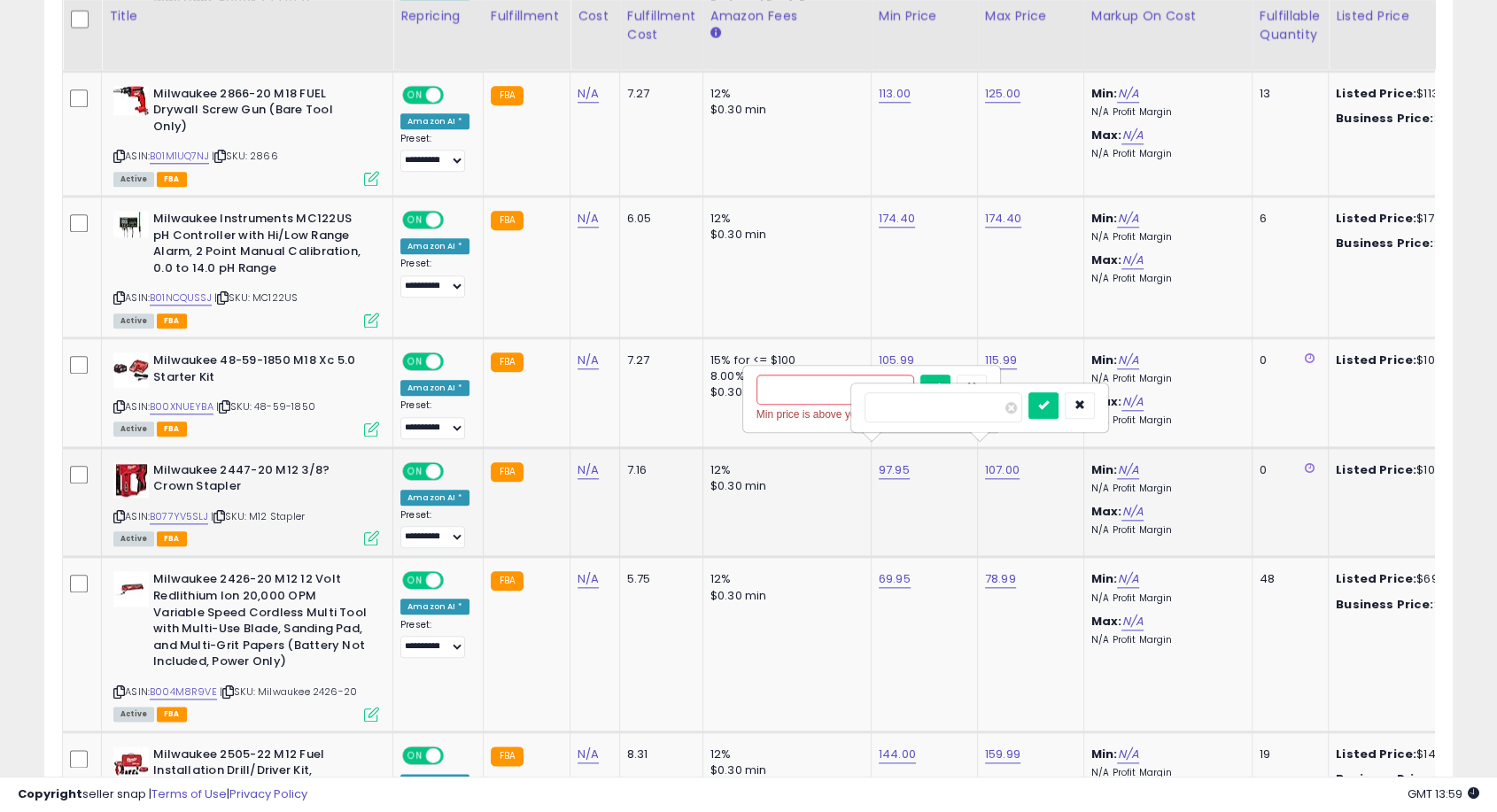 drag, startPoint x: 951, startPoint y: 398, endPoint x: 854, endPoint y: 406, distance: 97.32934 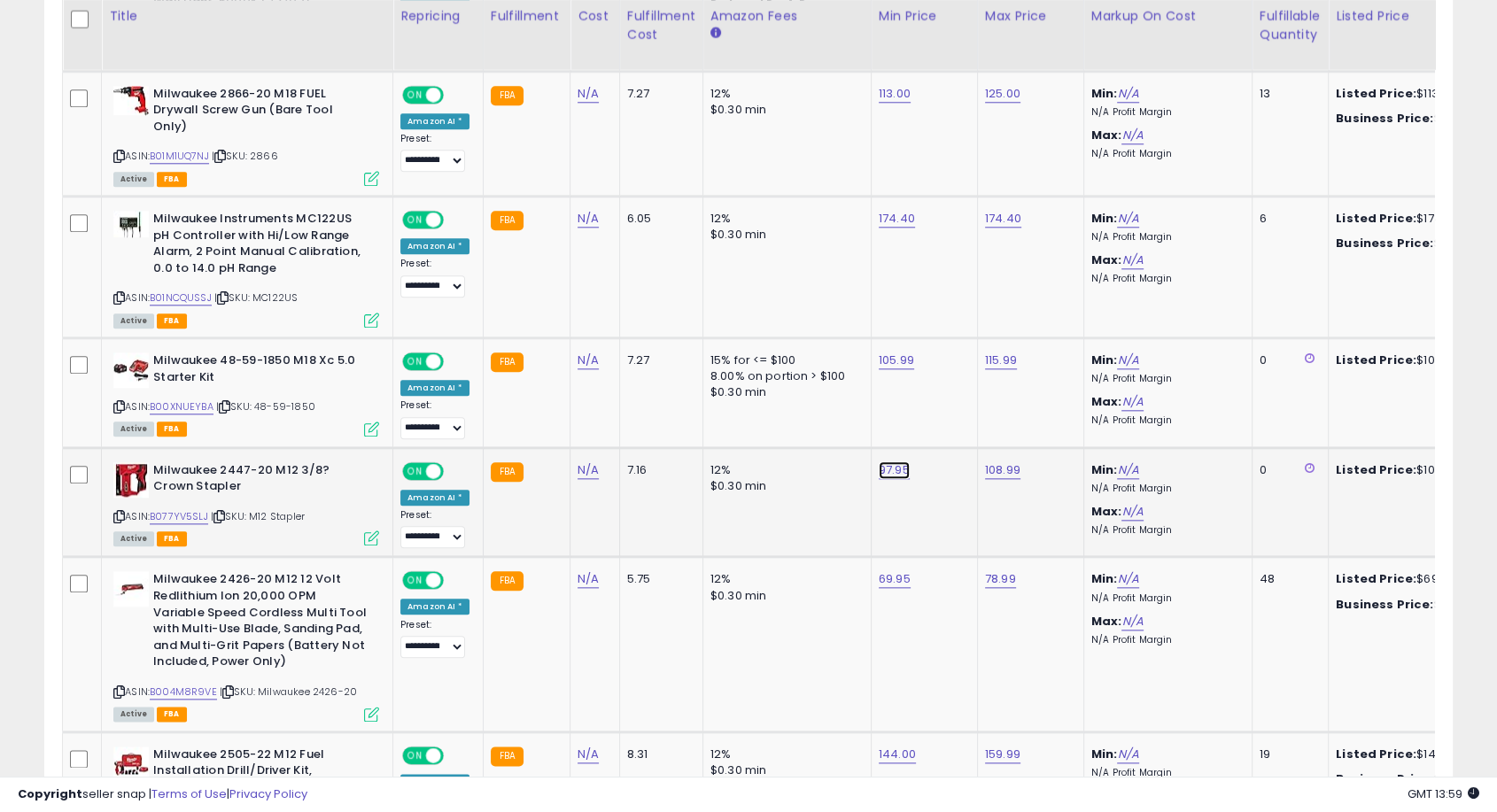 click on "97.95" at bounding box center (896, -910) 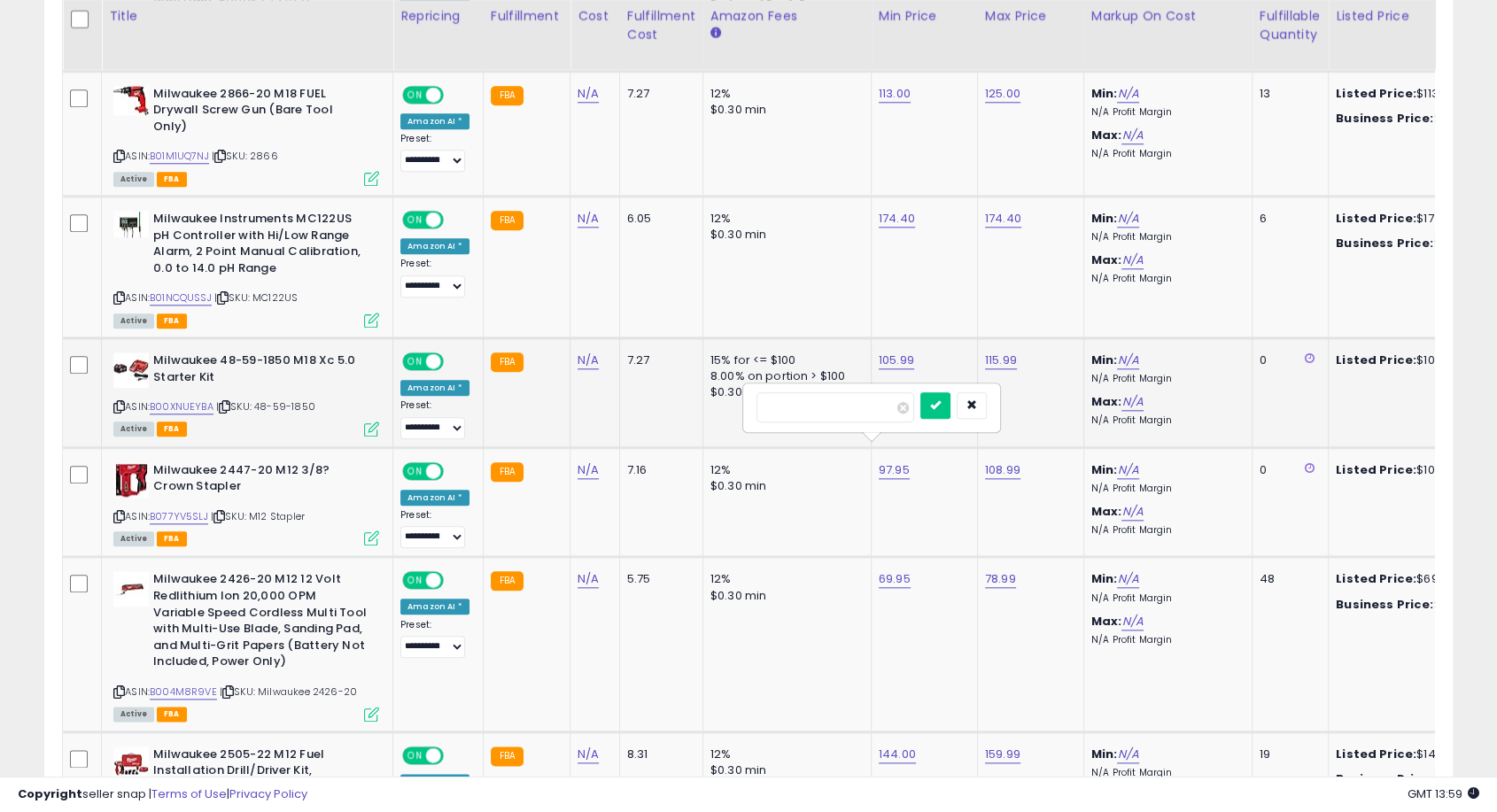 drag, startPoint x: 850, startPoint y: 407, endPoint x: 717, endPoint y: 406, distance: 133.00376 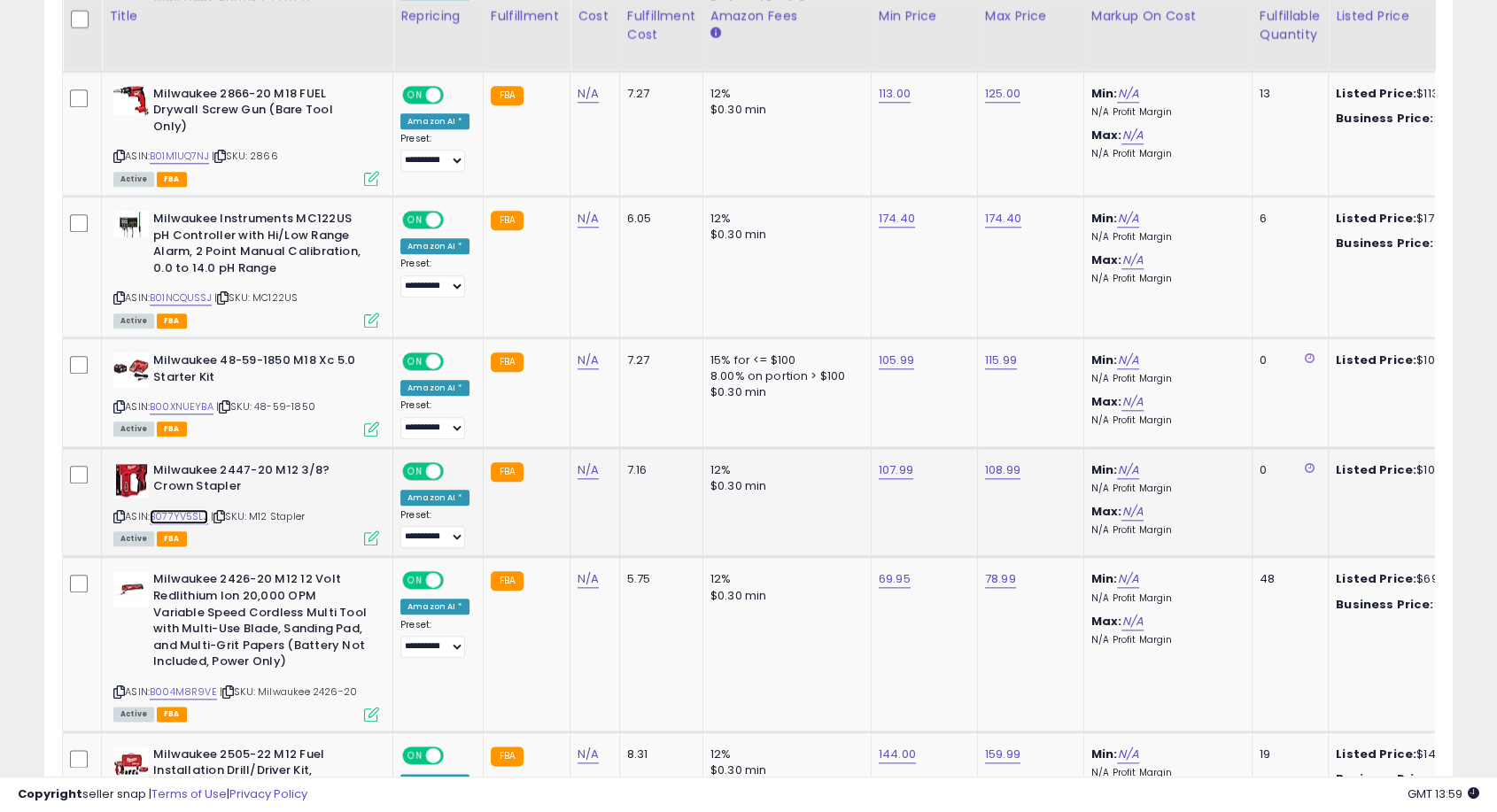 click on "B077YV5SLJ" at bounding box center (179, 516) 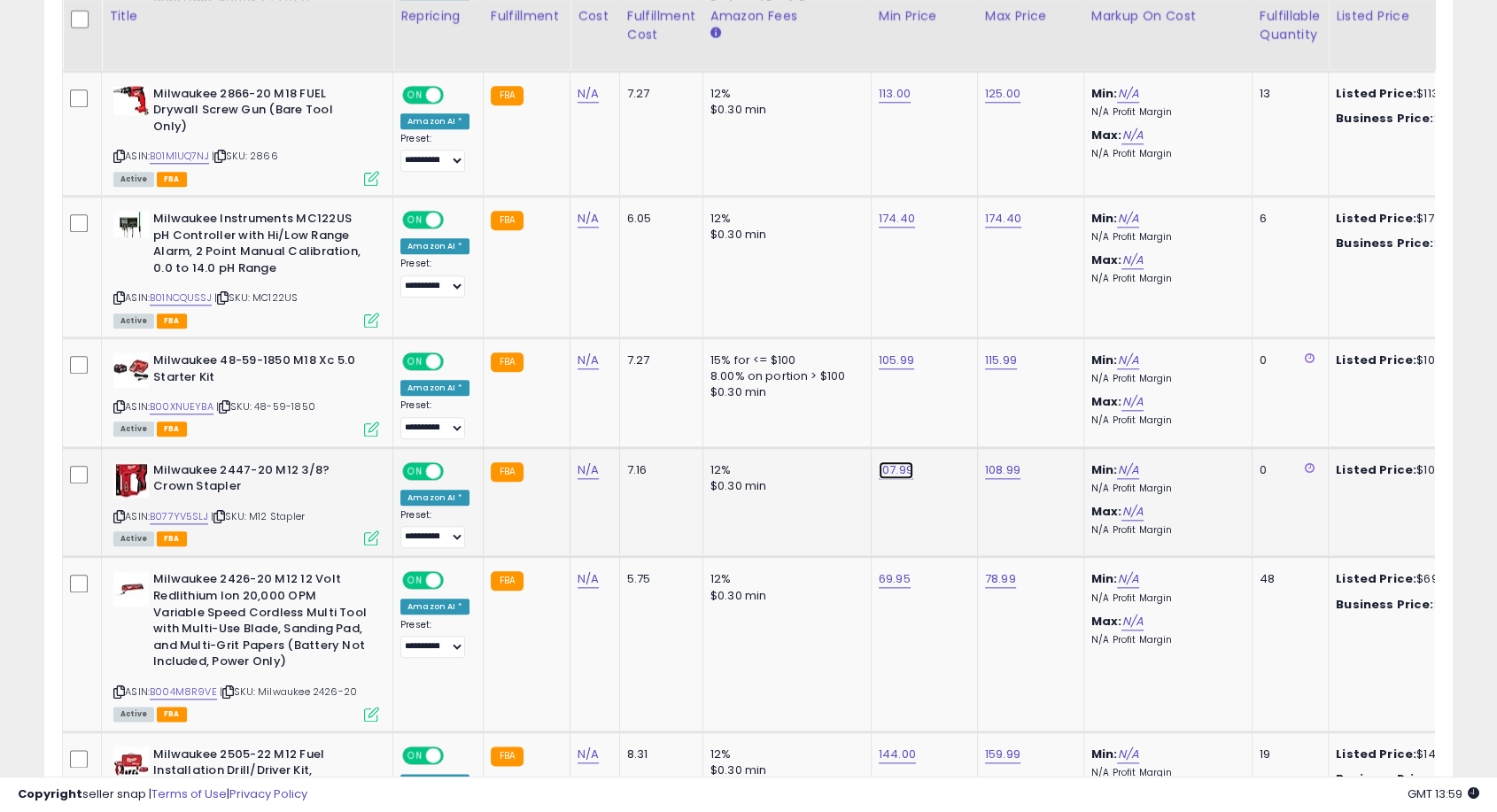 click on "107.99" at bounding box center [896, -910] 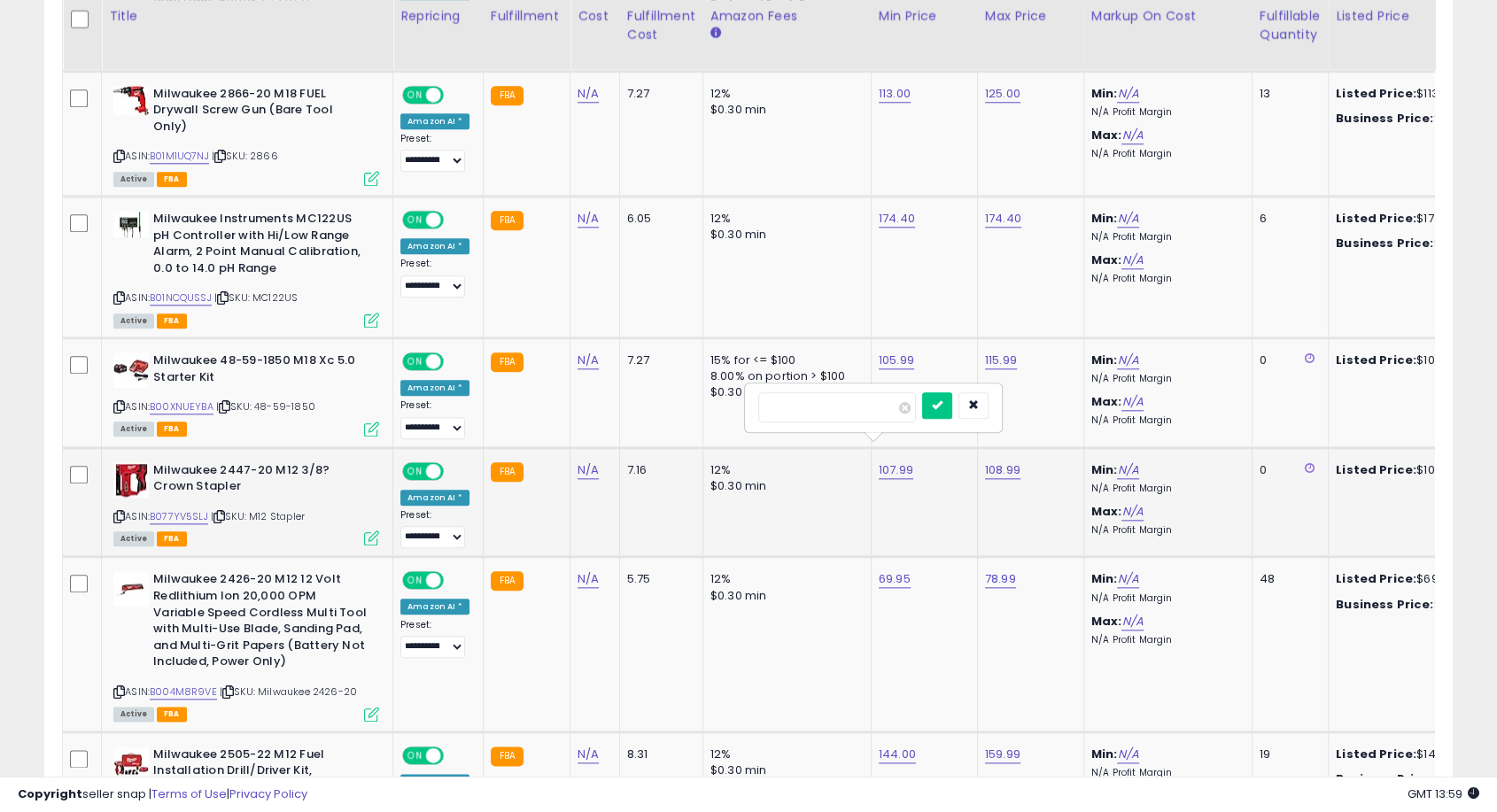 drag, startPoint x: 797, startPoint y: 406, endPoint x: 751, endPoint y: 406, distance: 46 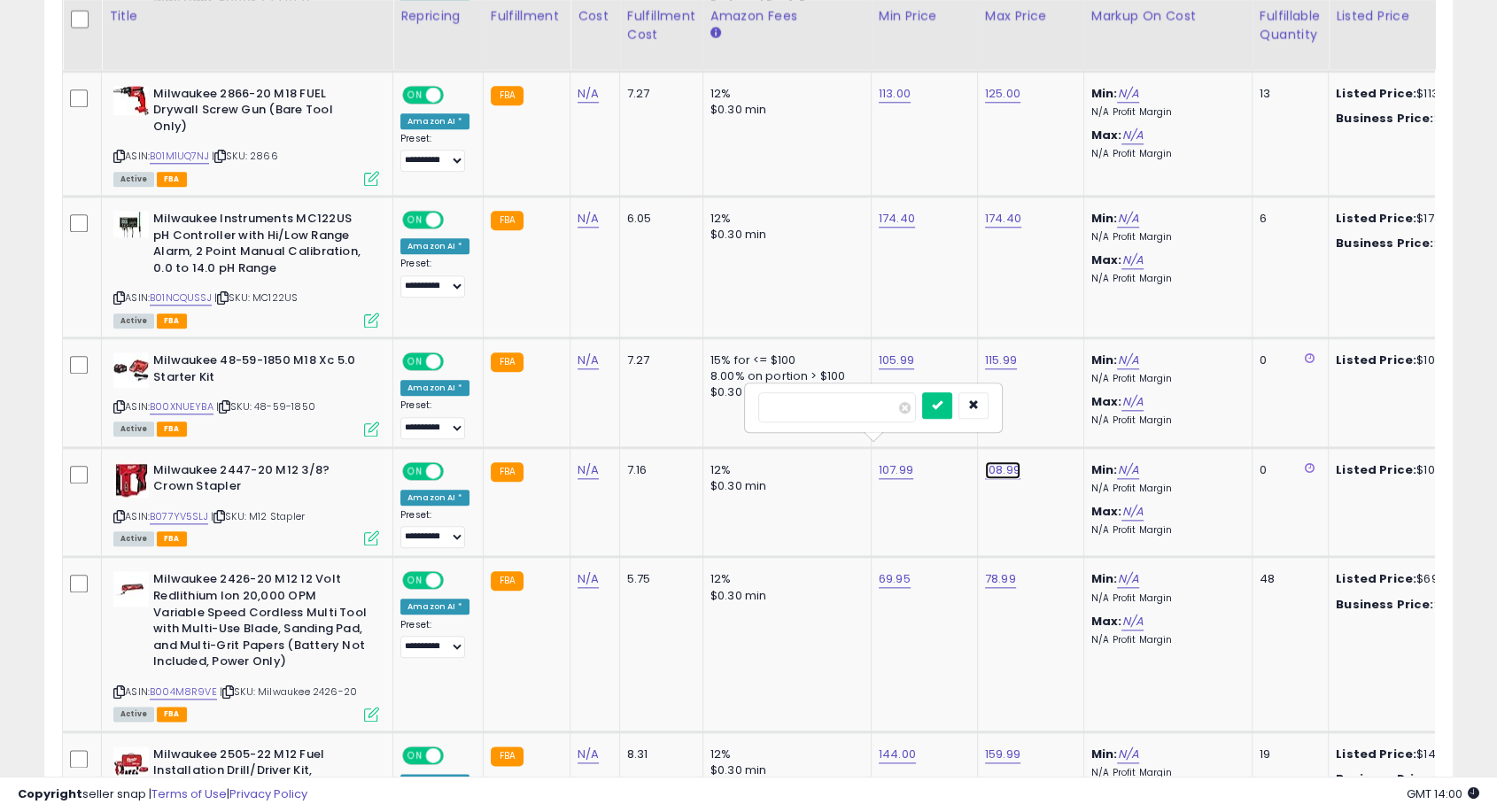 click on "108.99" at bounding box center (1003, -910) 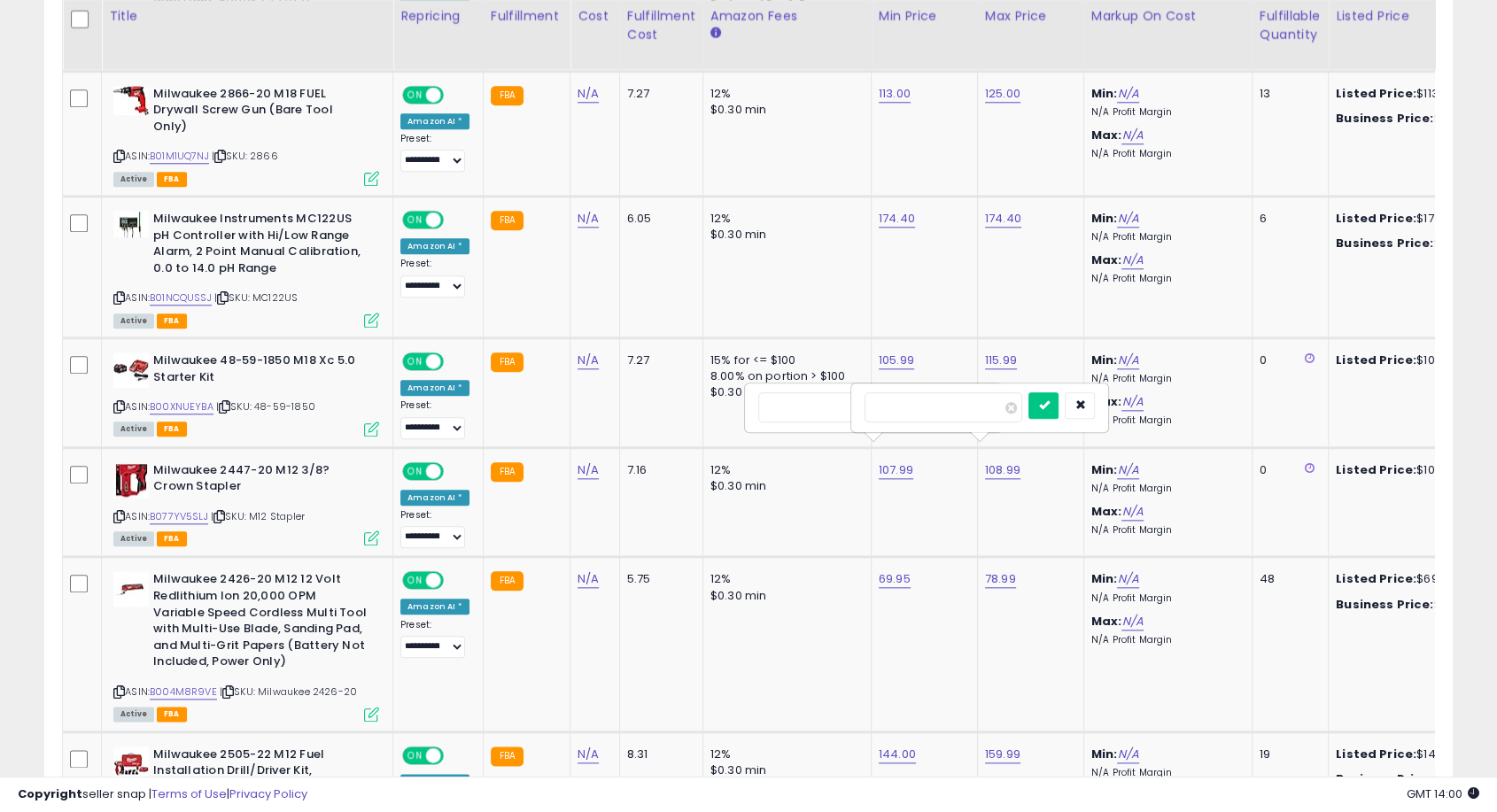 drag, startPoint x: 950, startPoint y: 409, endPoint x: 837, endPoint y: 407, distance: 113.0177 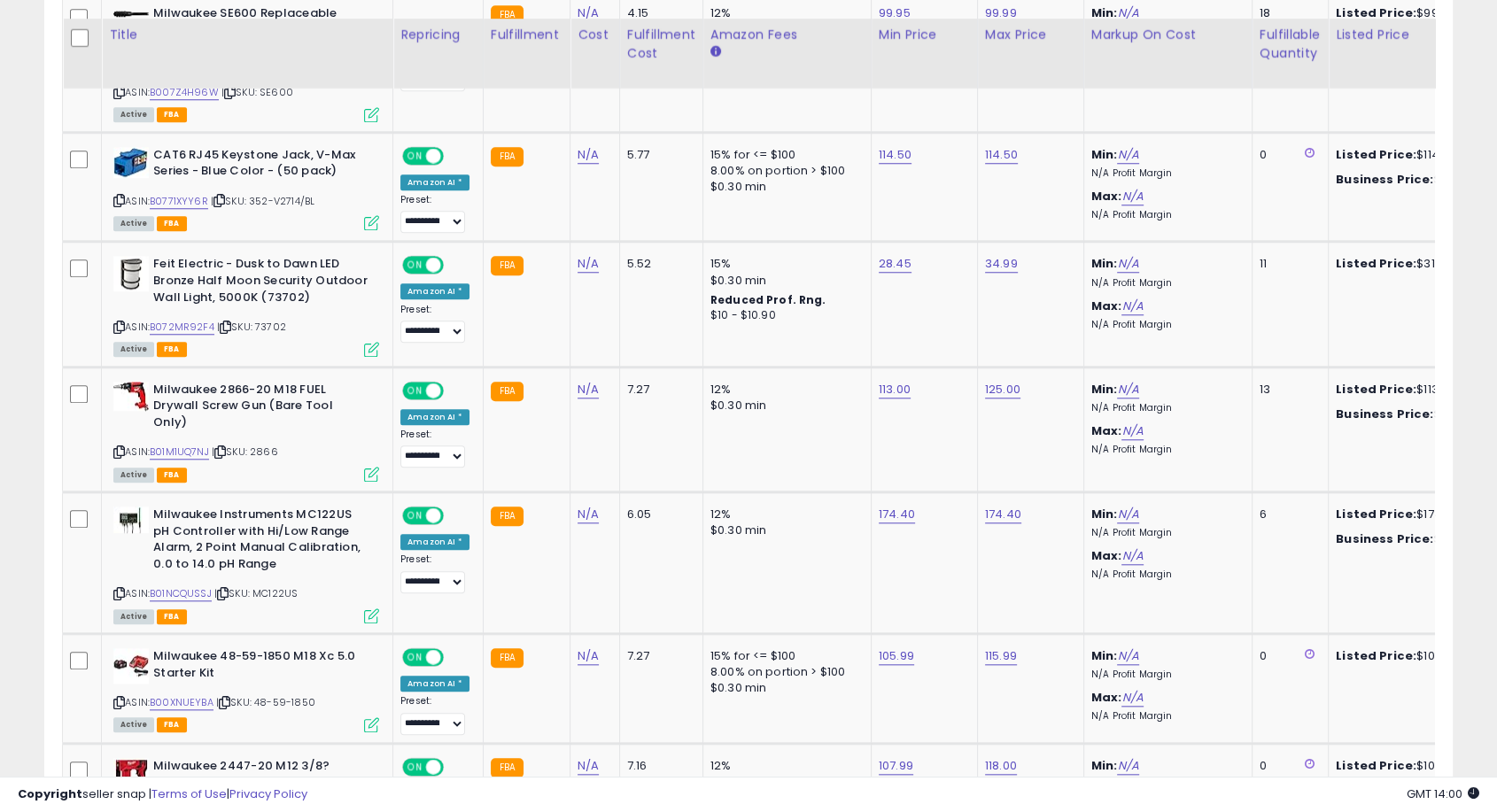 scroll, scrollTop: 2058, scrollLeft: 0, axis: vertical 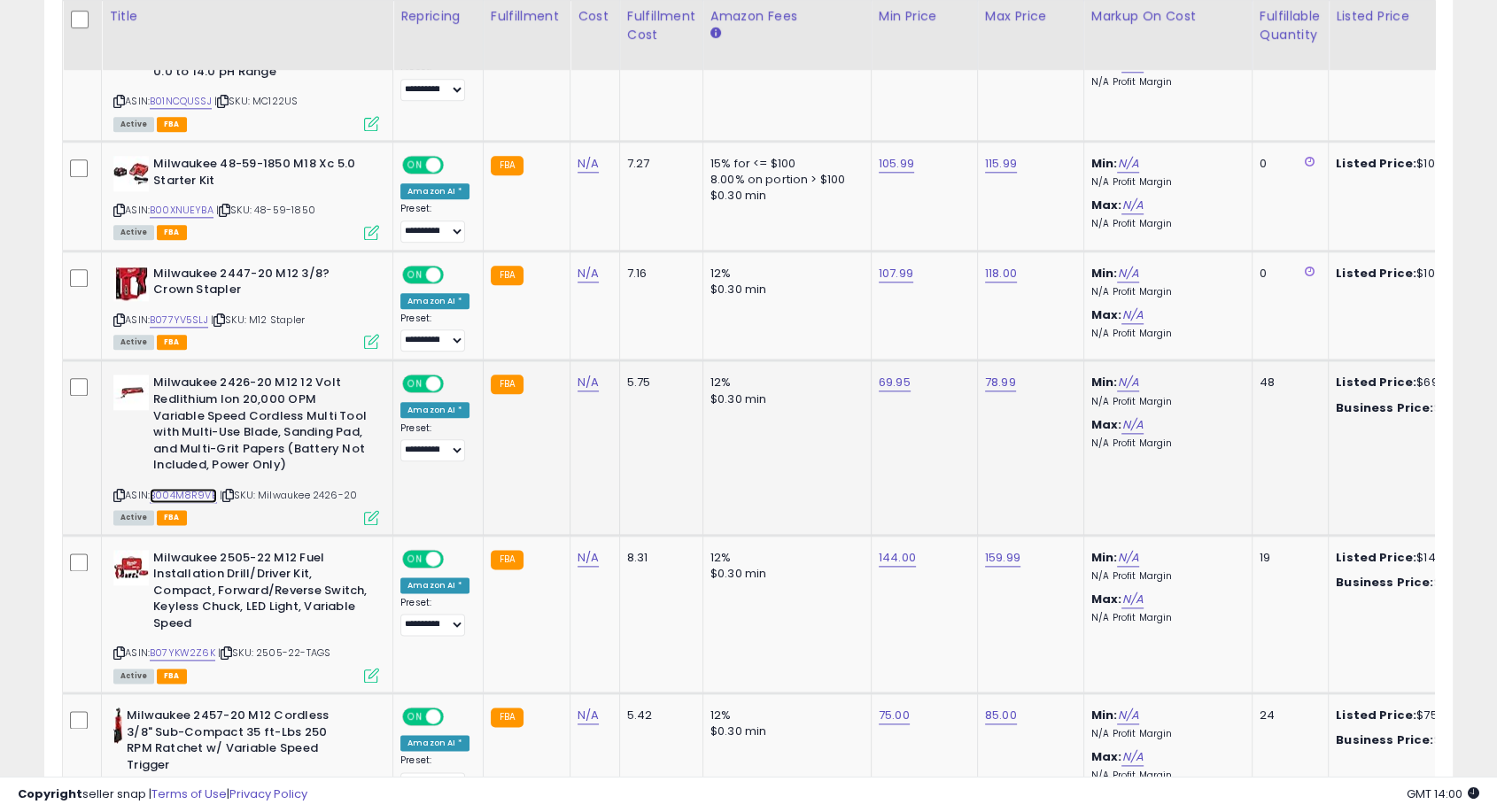 click on "B004M8R9VE" at bounding box center [183, 495] 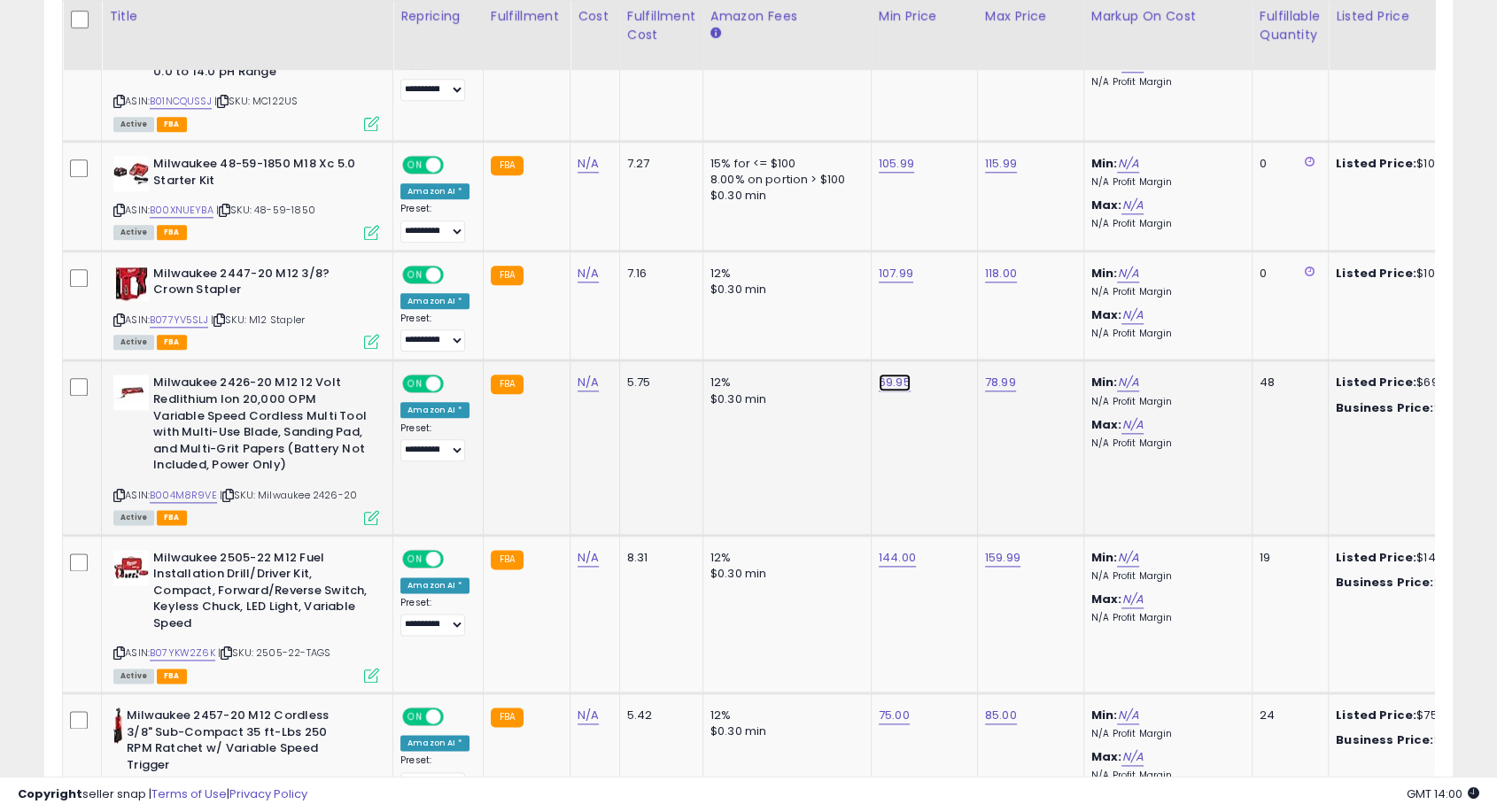 click on "69.95" at bounding box center (896, -1107) 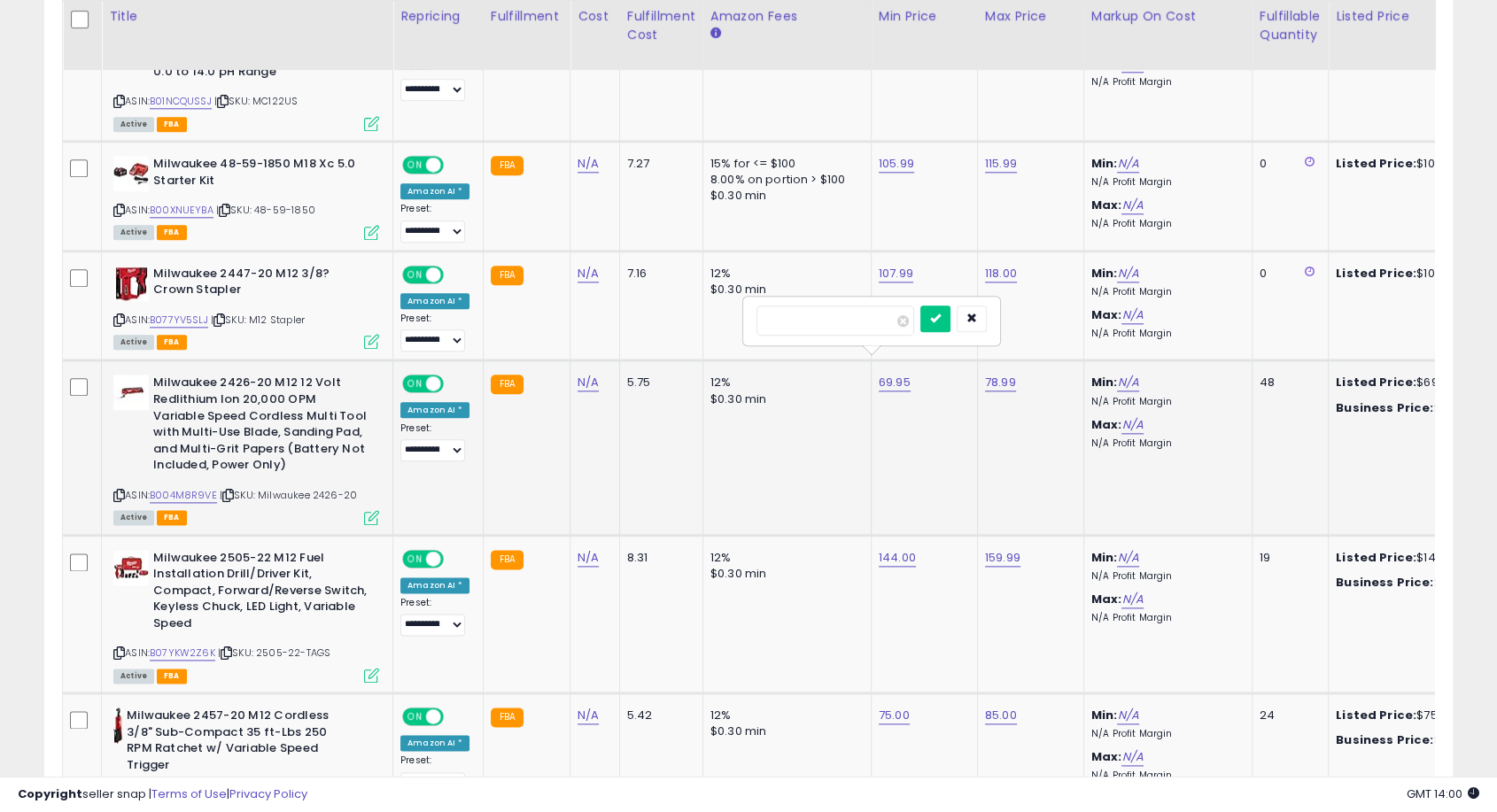 drag, startPoint x: 827, startPoint y: 321, endPoint x: 747, endPoint y: 335, distance: 81.21576 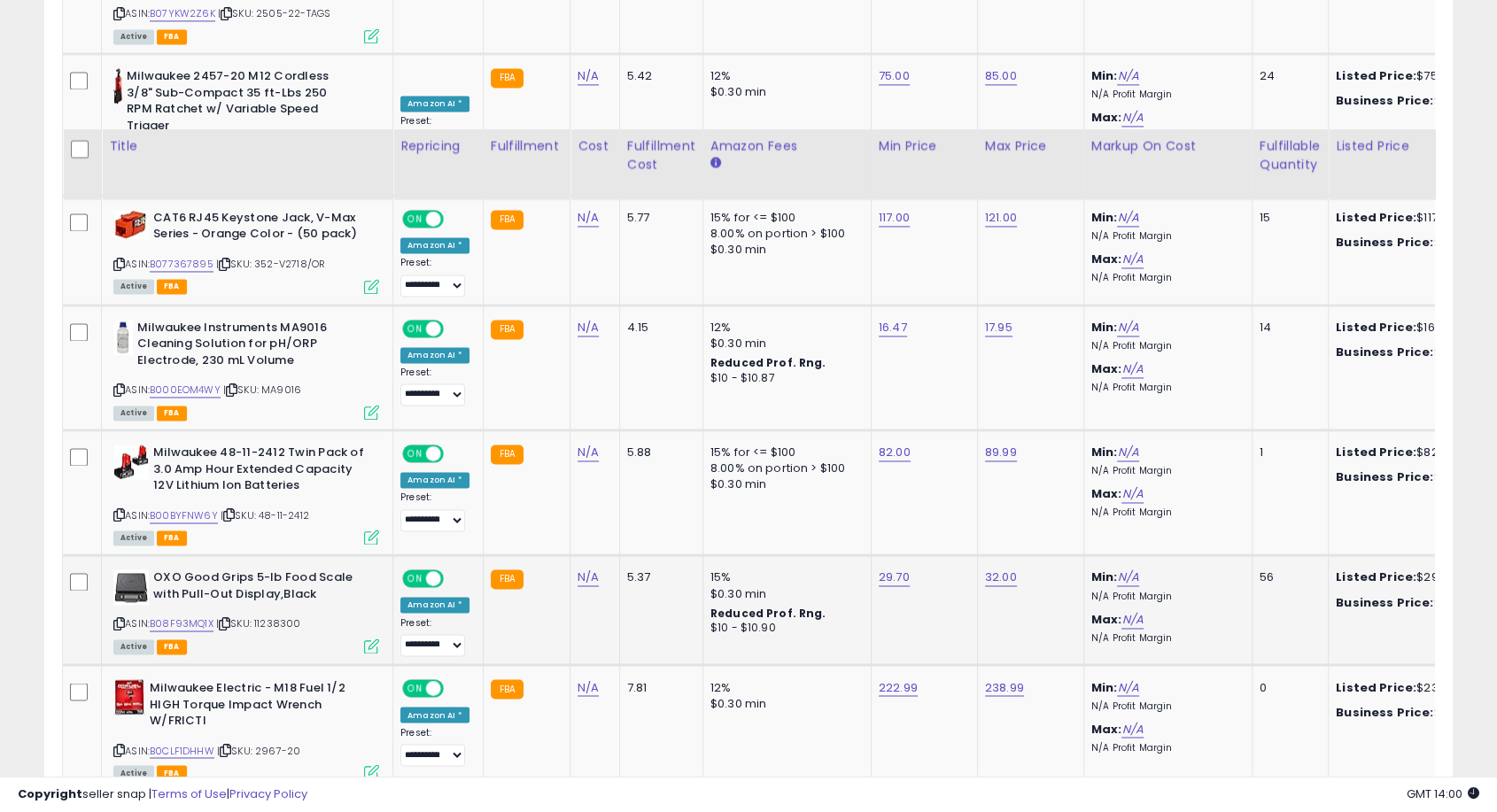 scroll, scrollTop: 2845, scrollLeft: 0, axis: vertical 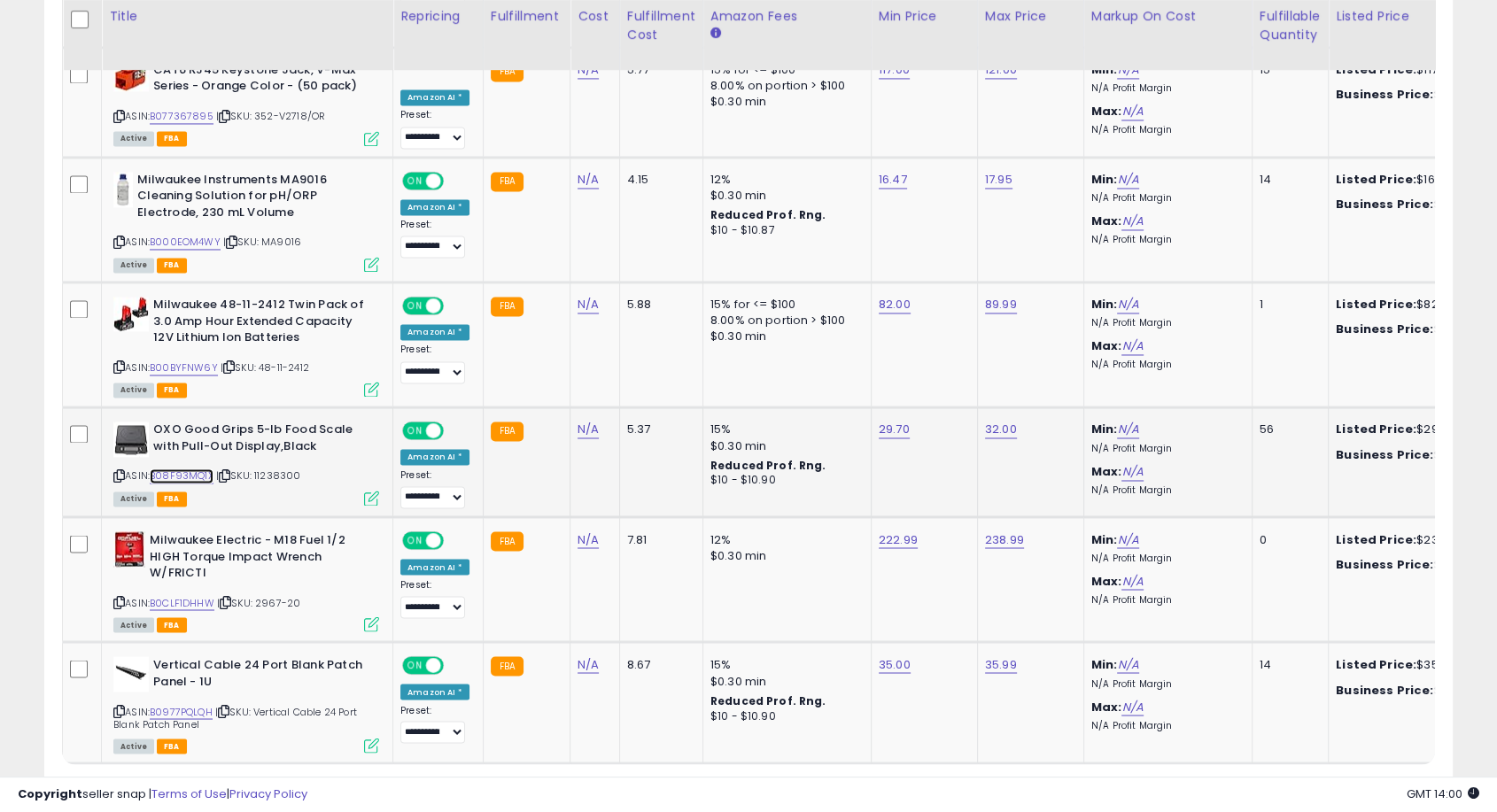 click on "B08F93MQ1X" at bounding box center [182, 476] 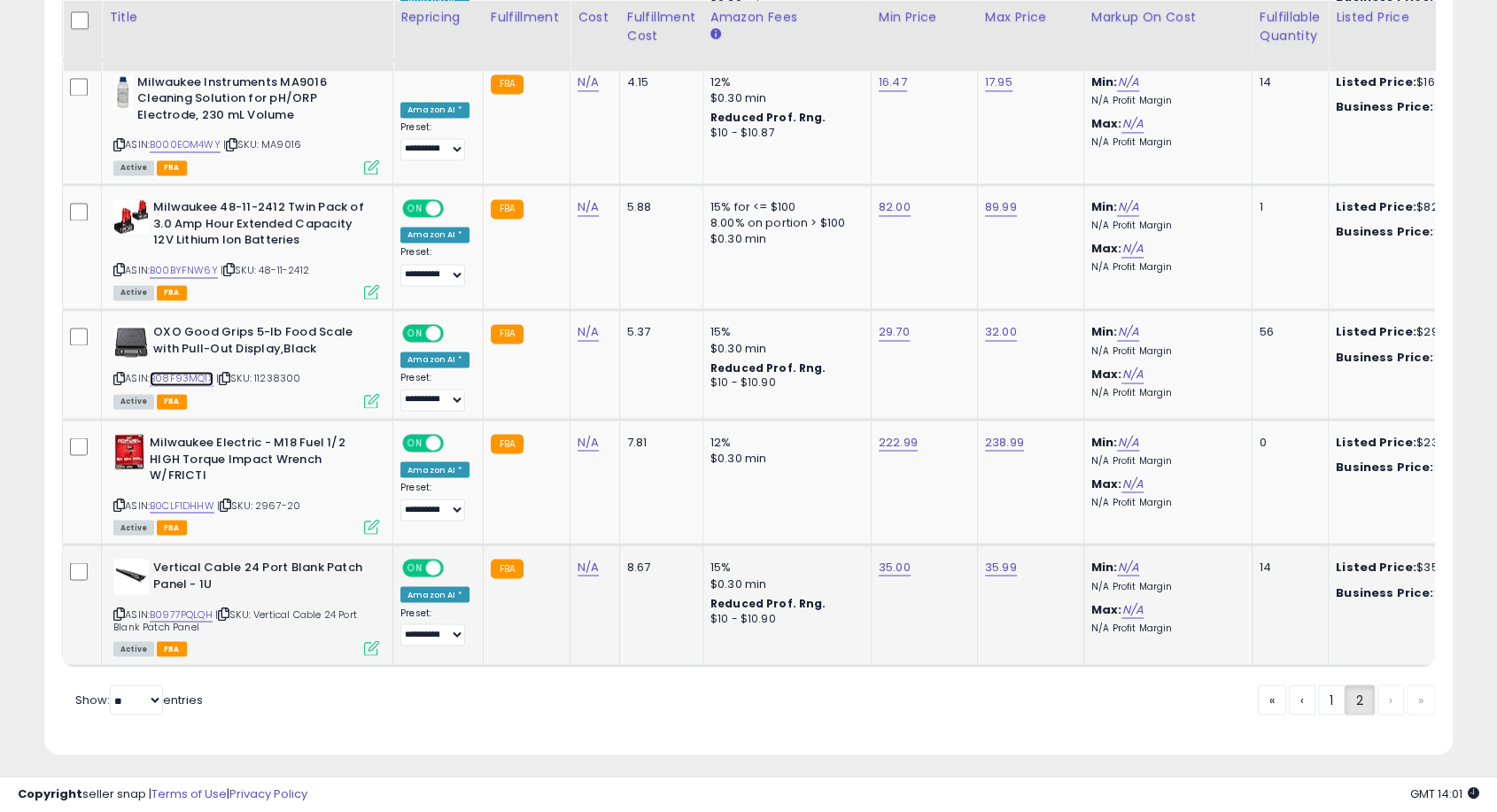 scroll, scrollTop: 2943, scrollLeft: 0, axis: vertical 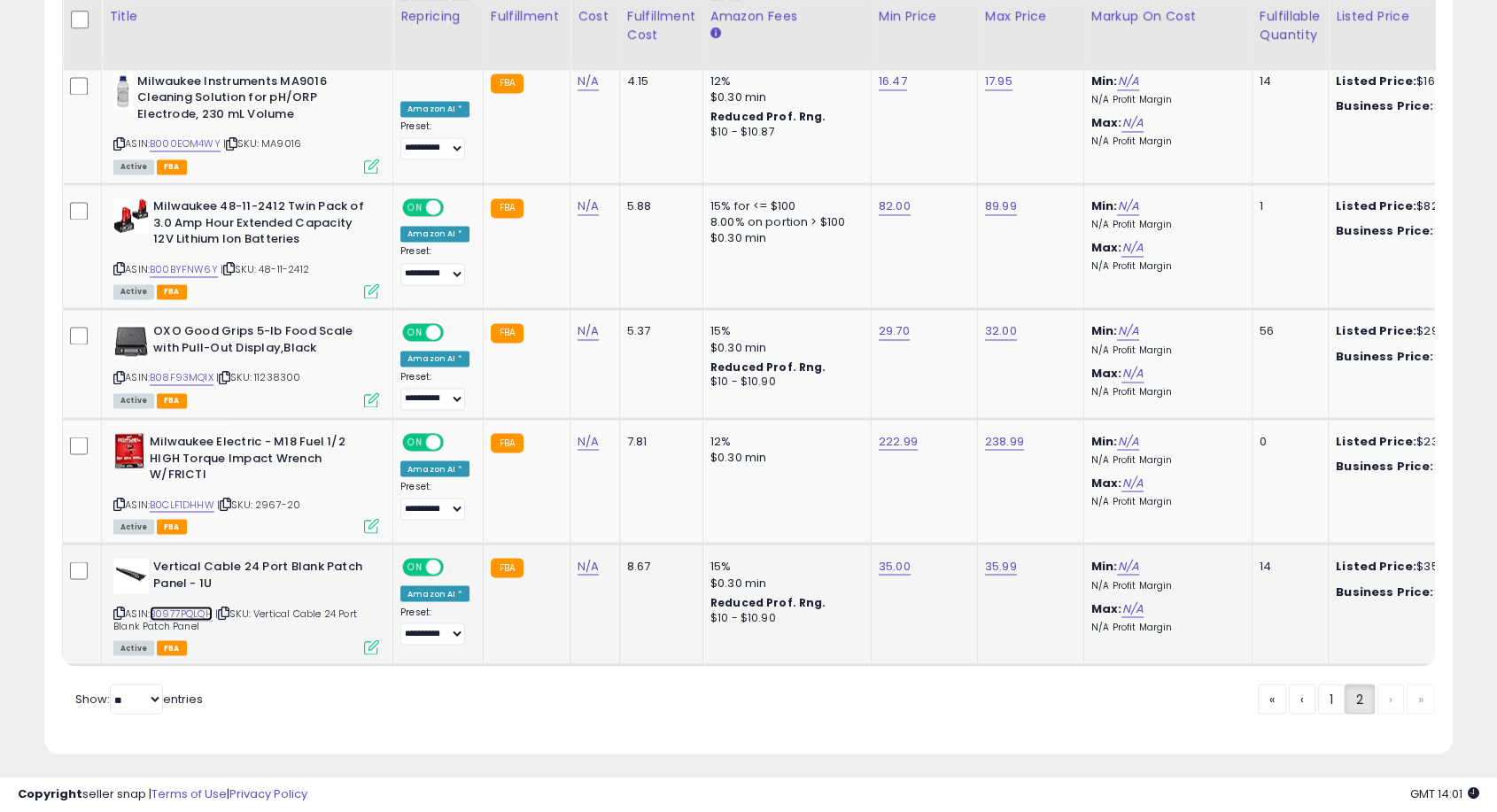 click on "B0977PQLQH" at bounding box center [181, 613] 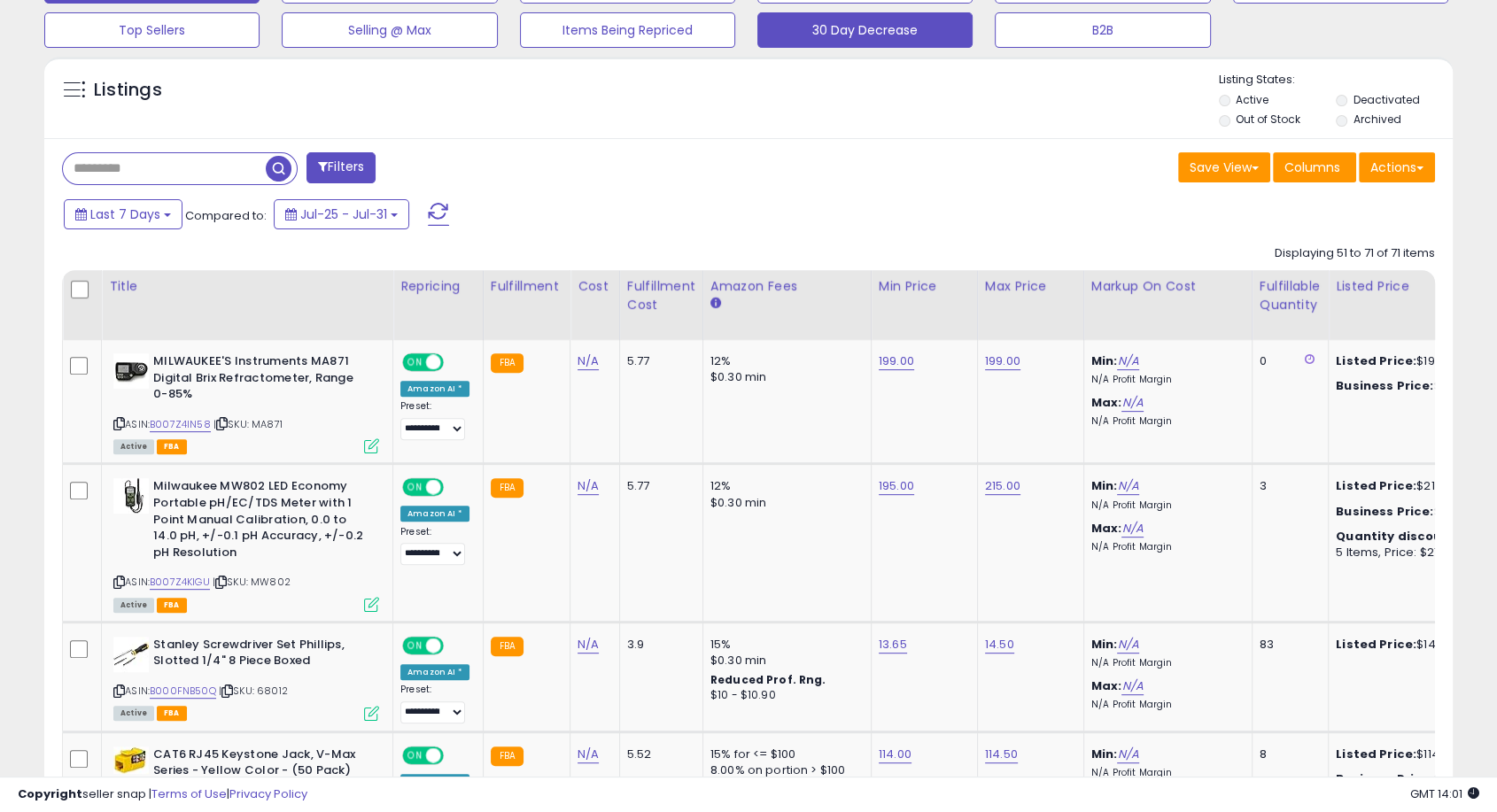 scroll, scrollTop: 0, scrollLeft: 0, axis: both 